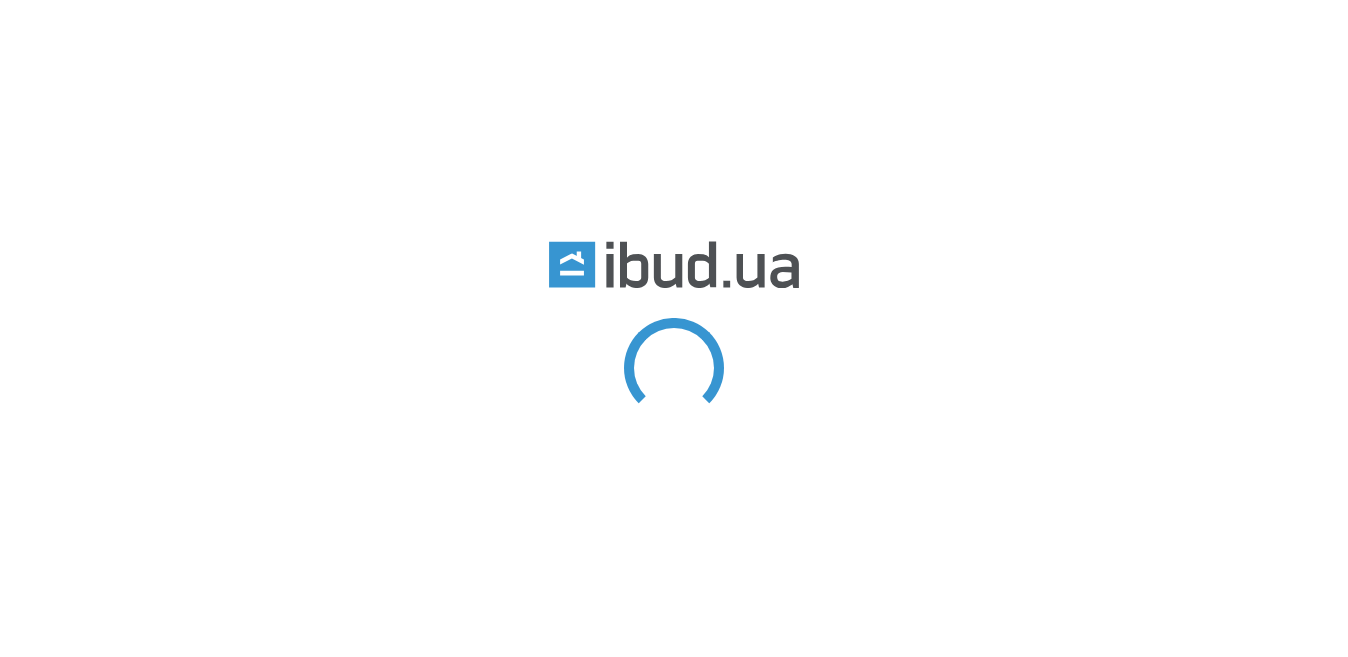 scroll, scrollTop: 0, scrollLeft: 0, axis: both 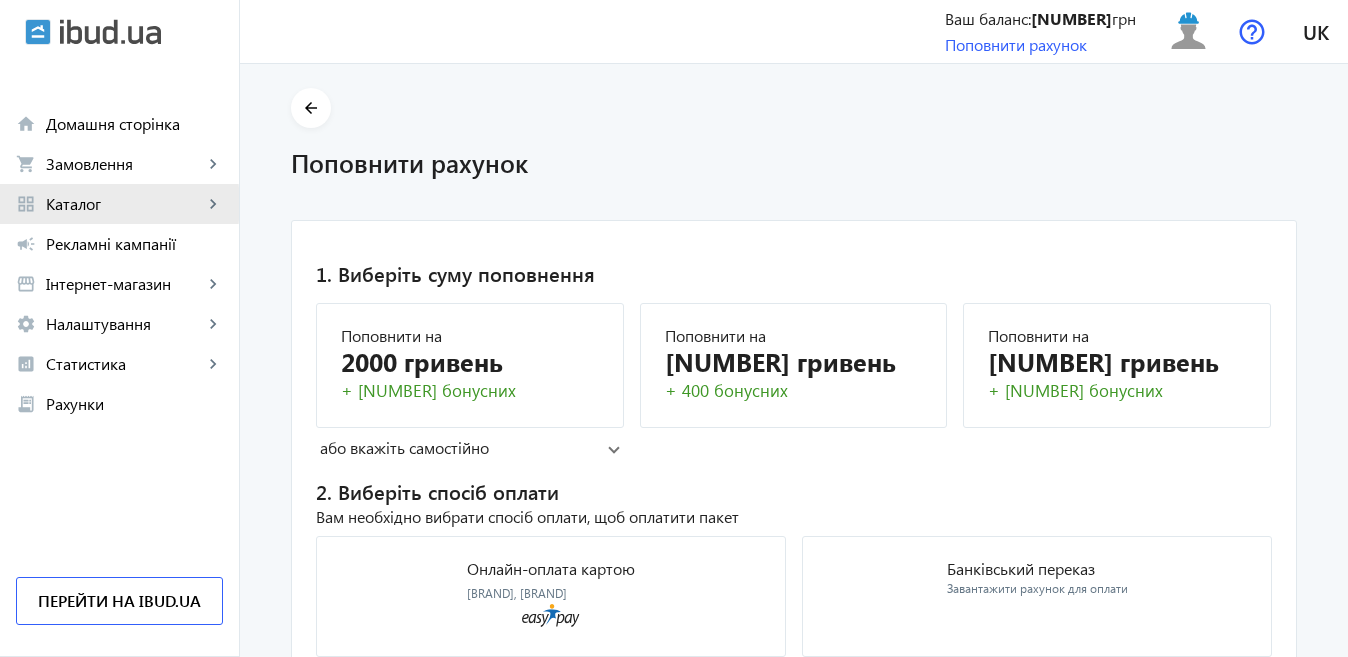 click on "Каталог" 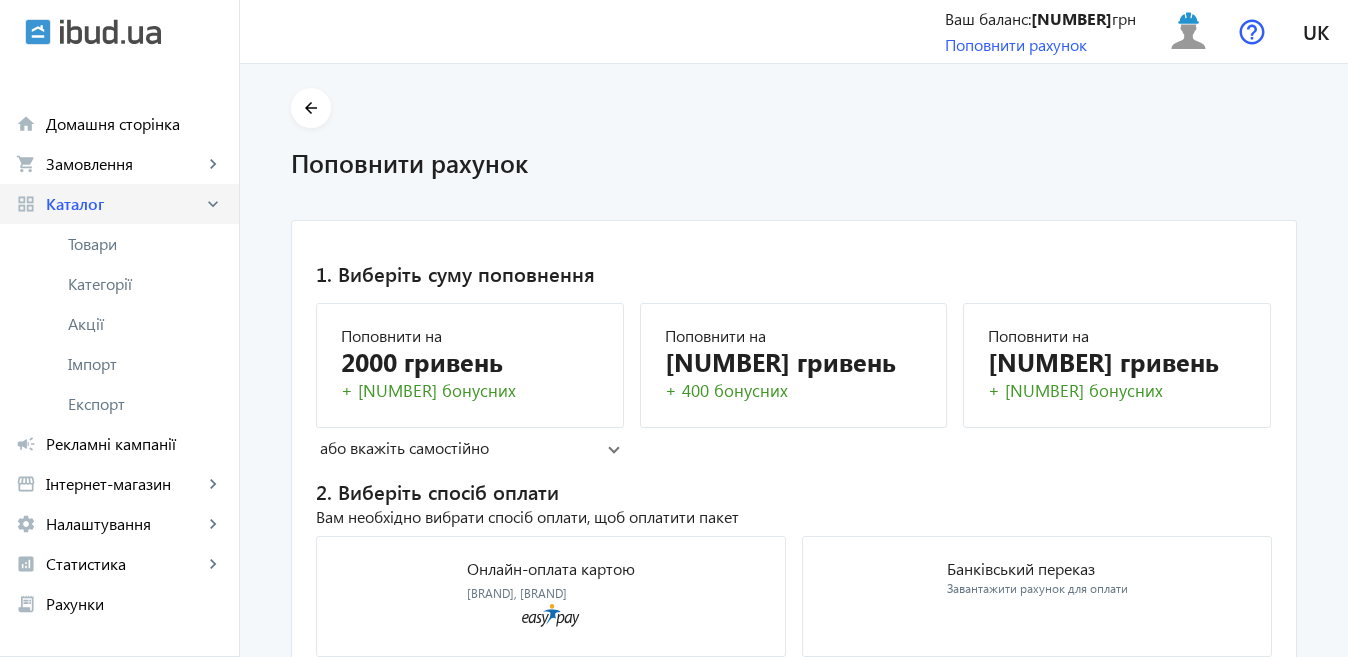 scroll, scrollTop: 0, scrollLeft: 0, axis: both 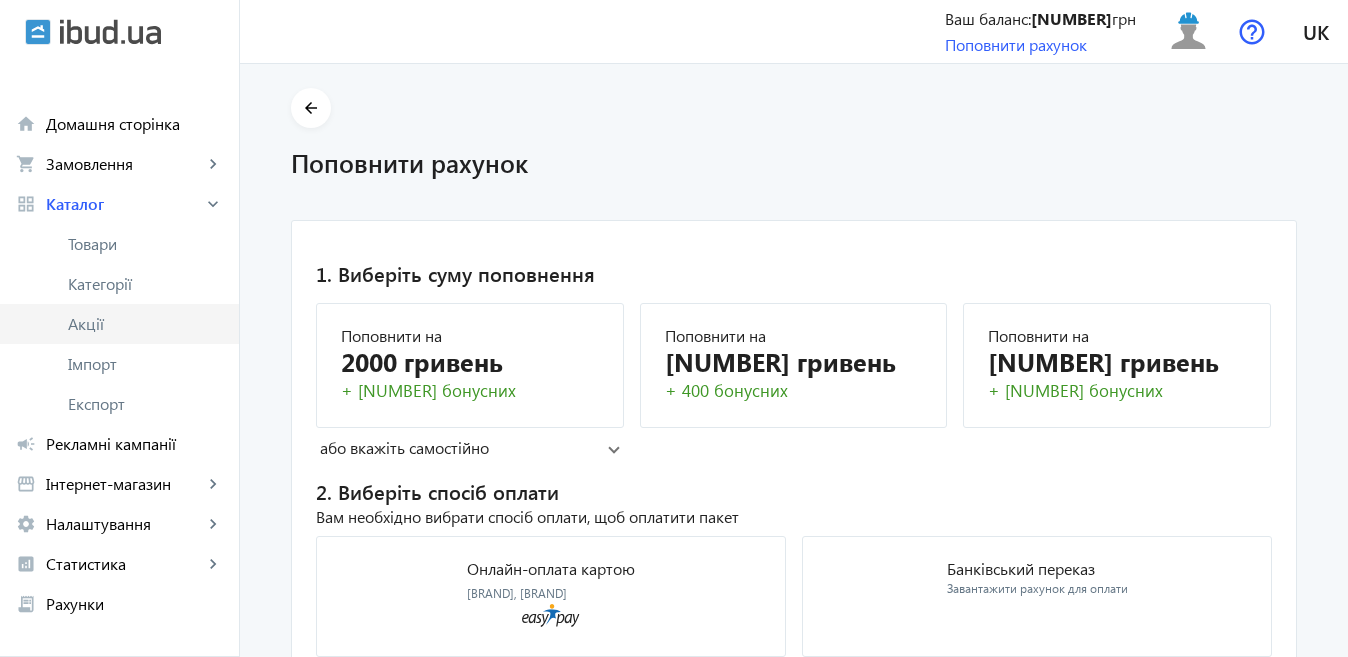 click on "Акції" 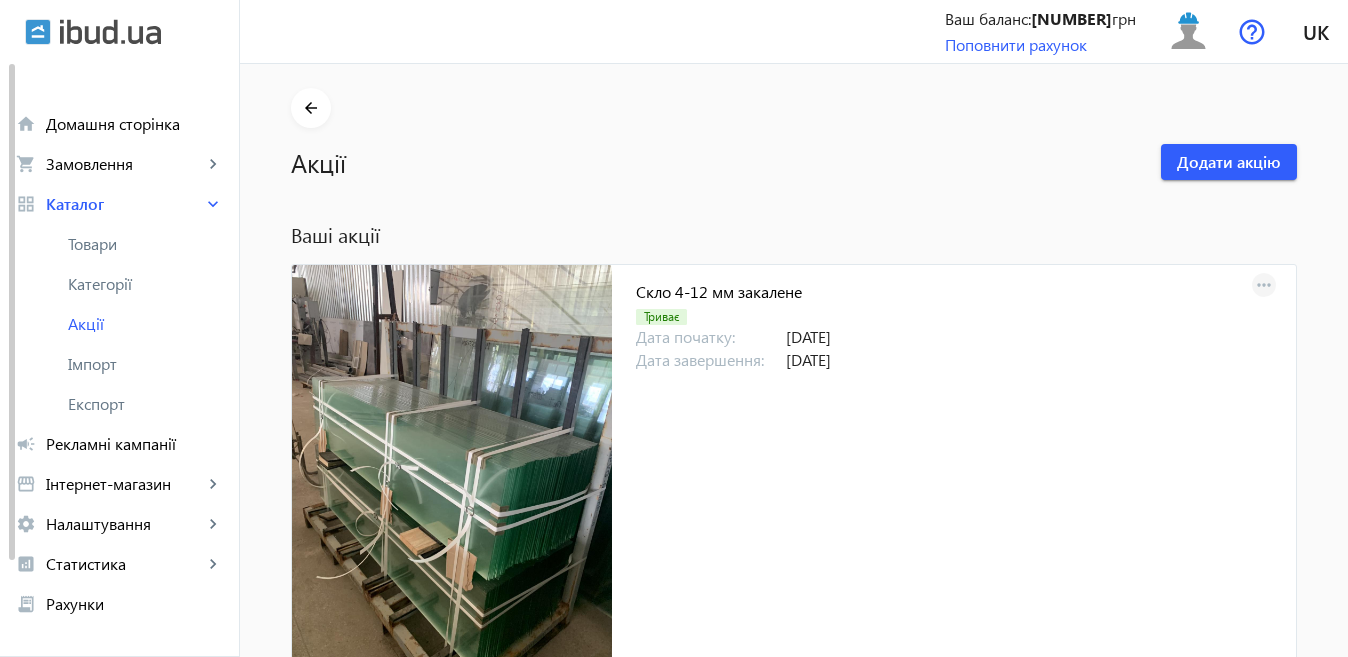 click on "more_horiz" at bounding box center [1264, 286] 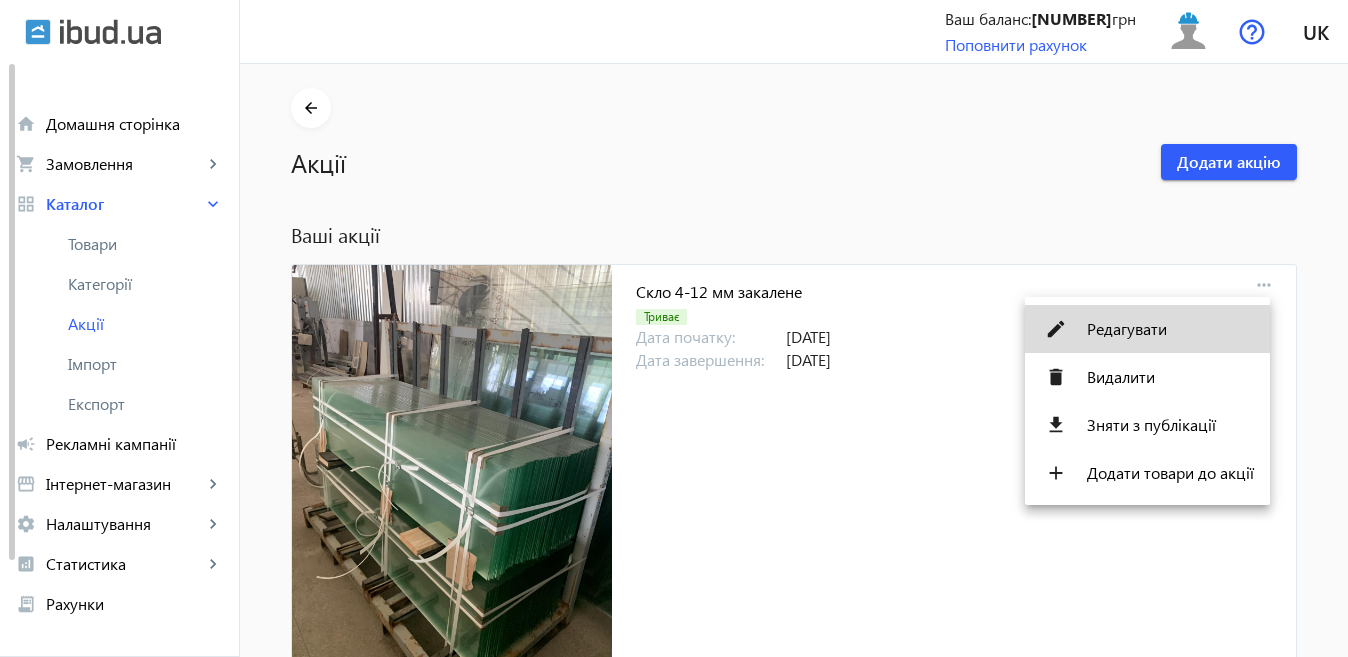 click on "Редагувати" at bounding box center [1170, 329] 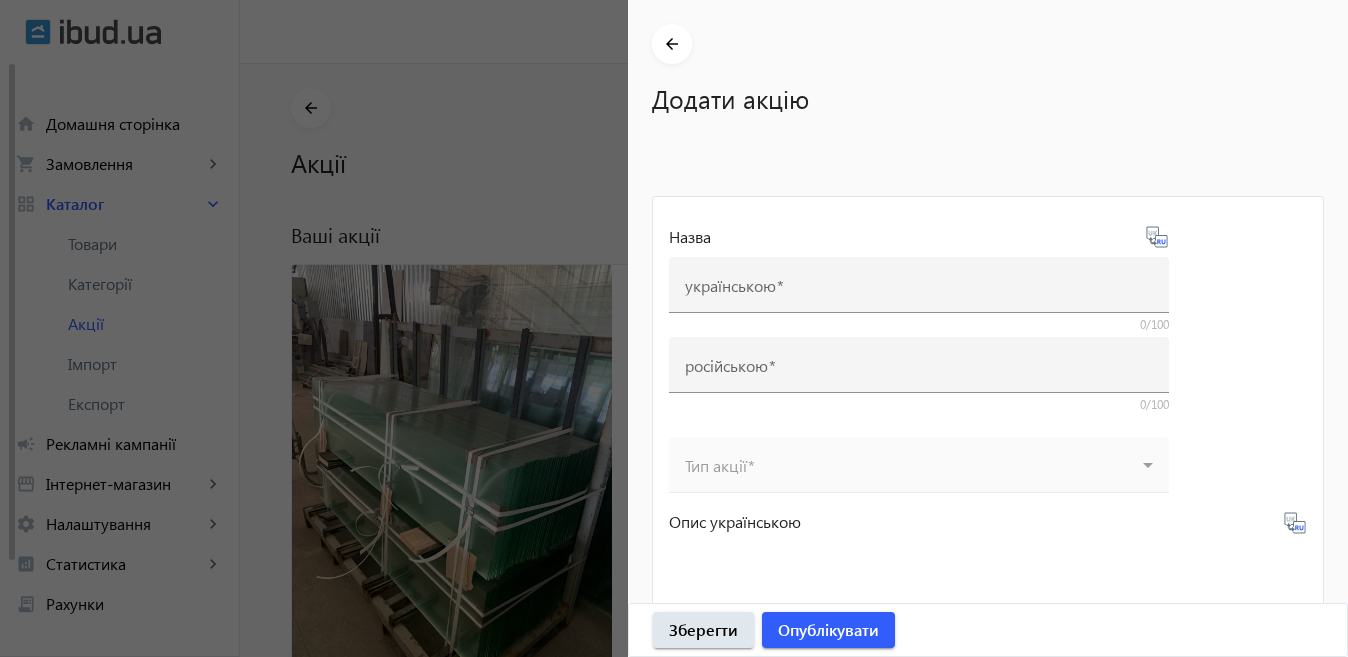 type on "Скло 4-12  мм закалене" 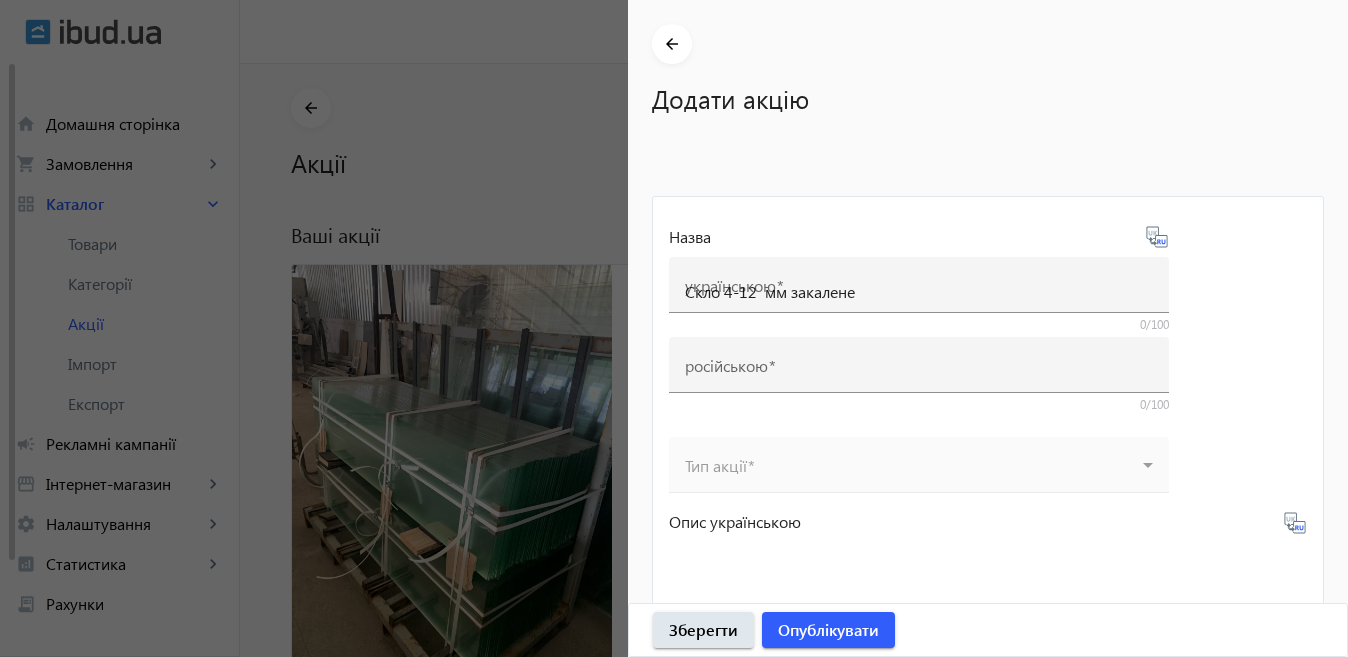 type on "Стекло 4-12 мм каленое" 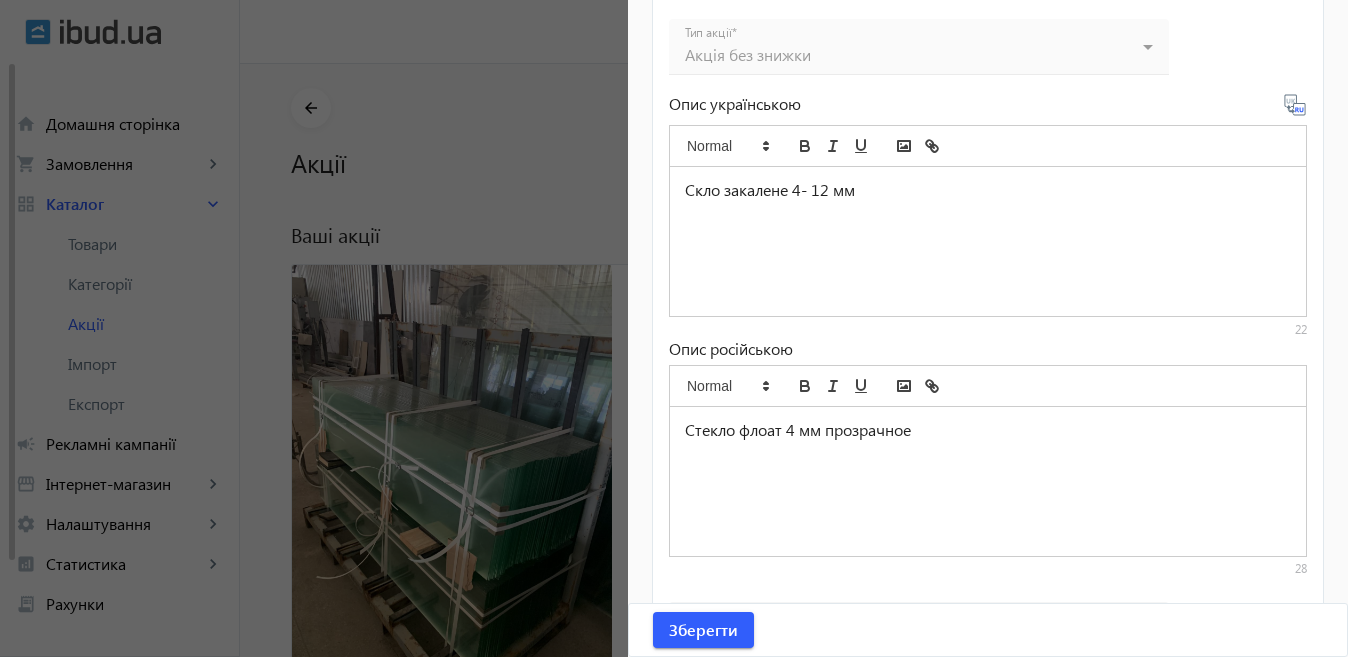 scroll, scrollTop: 933, scrollLeft: 0, axis: vertical 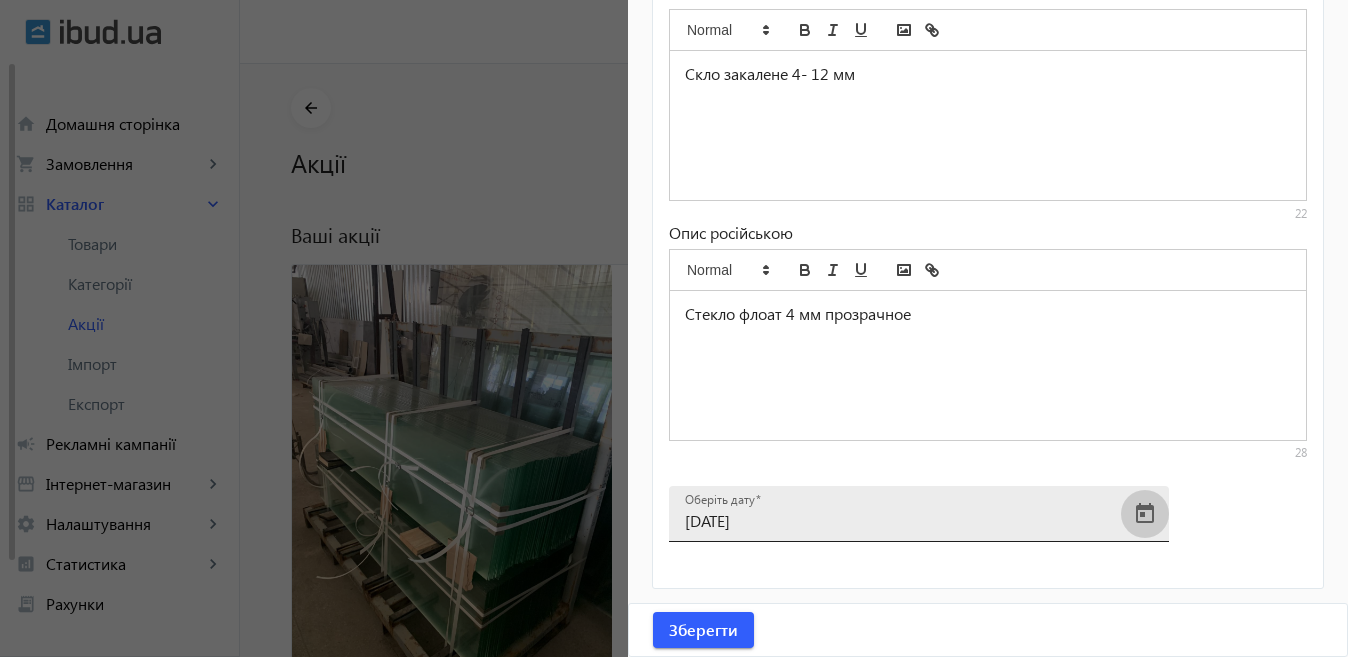 click 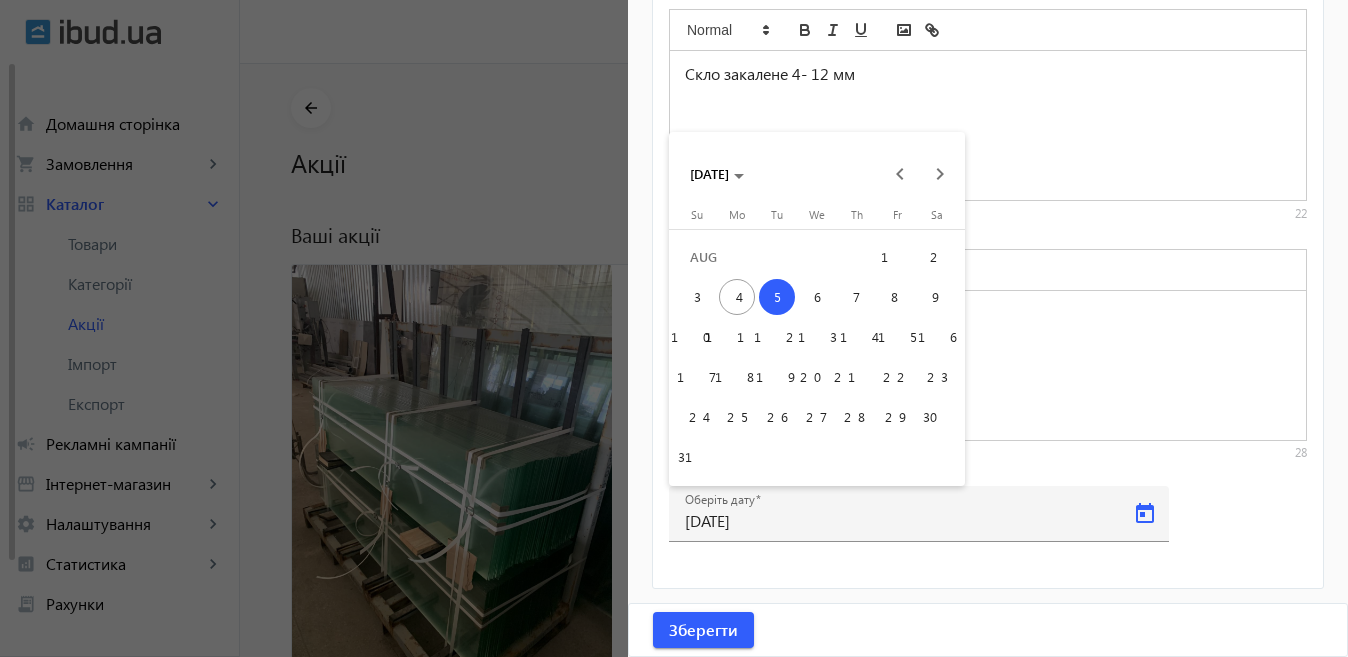 click on "11" at bounding box center (737, 337) 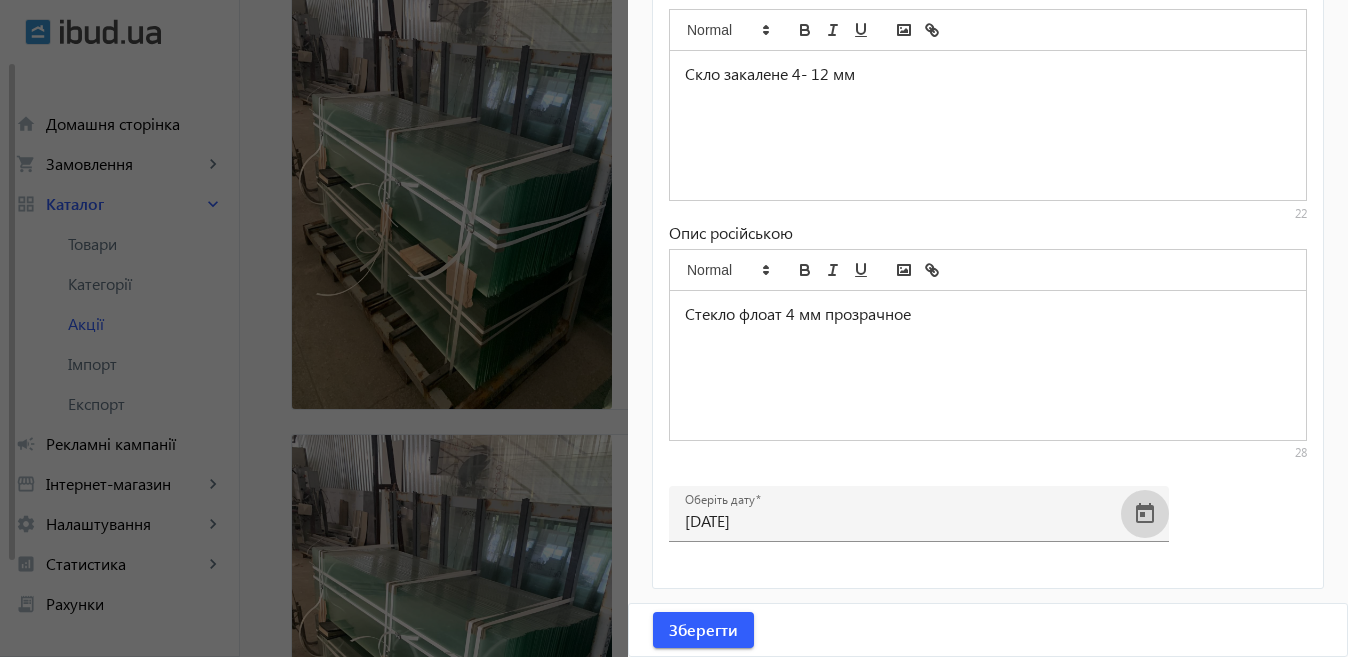 scroll, scrollTop: 300, scrollLeft: 0, axis: vertical 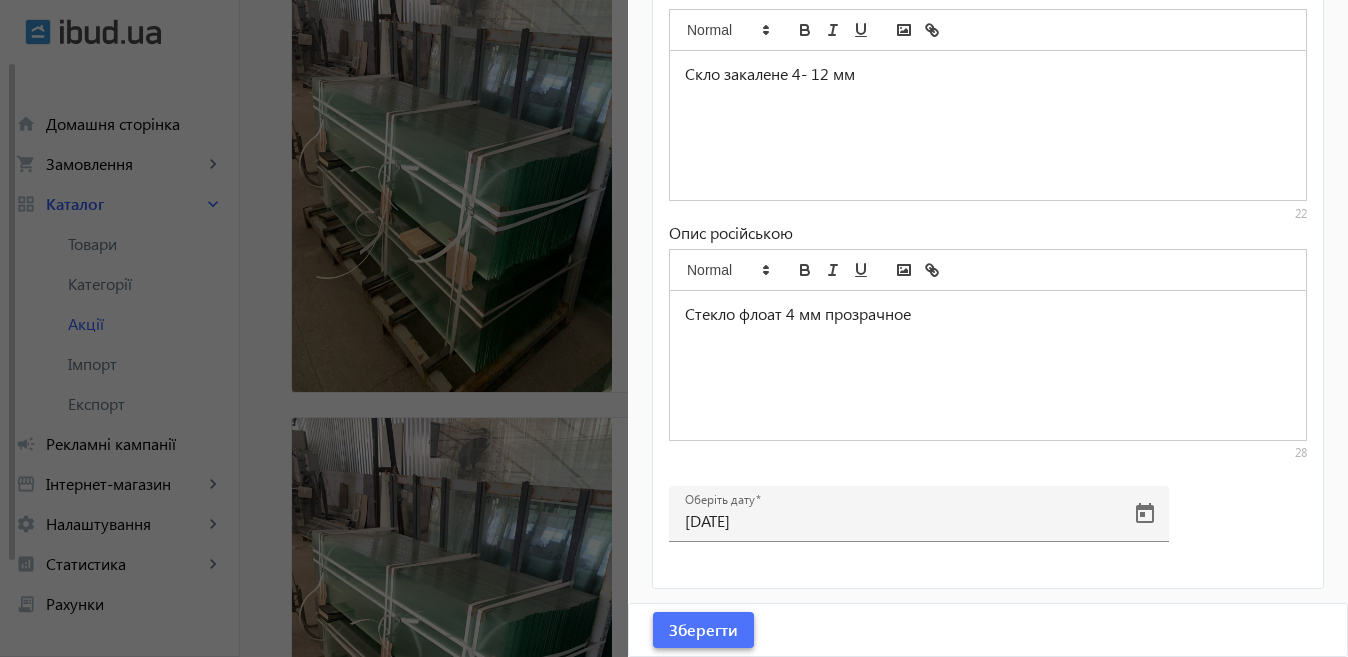 click on "Зберегти" 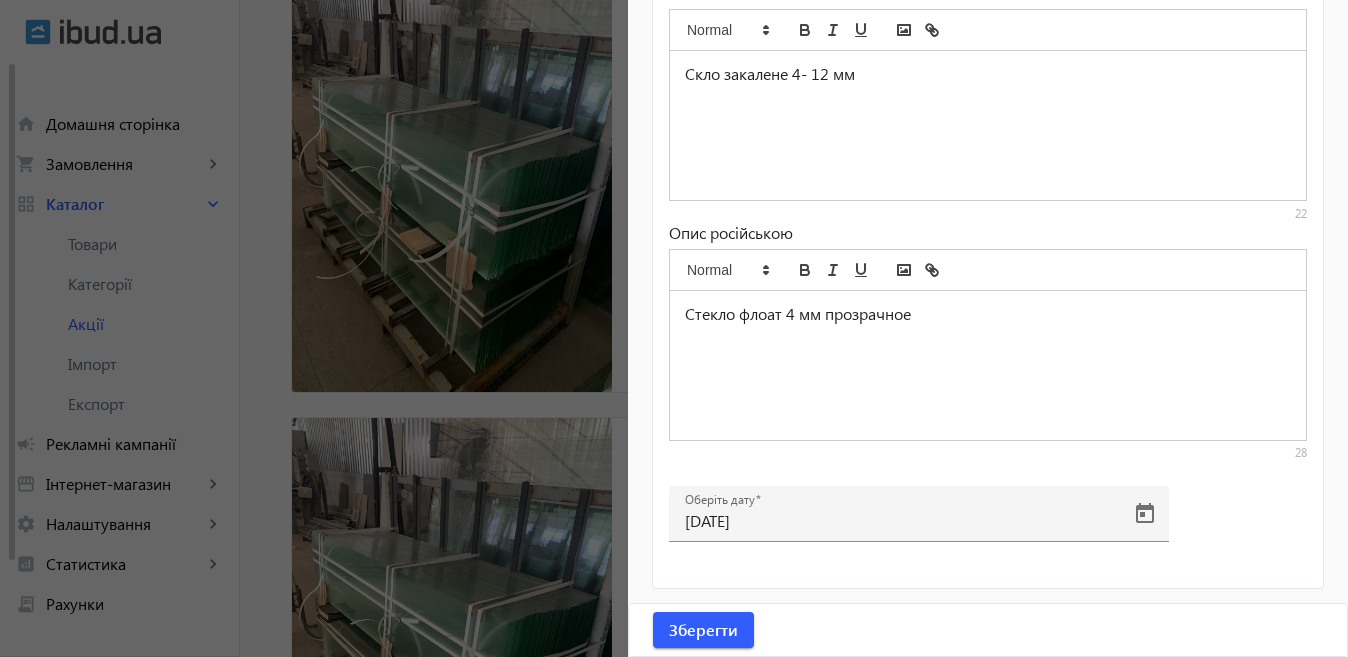 click 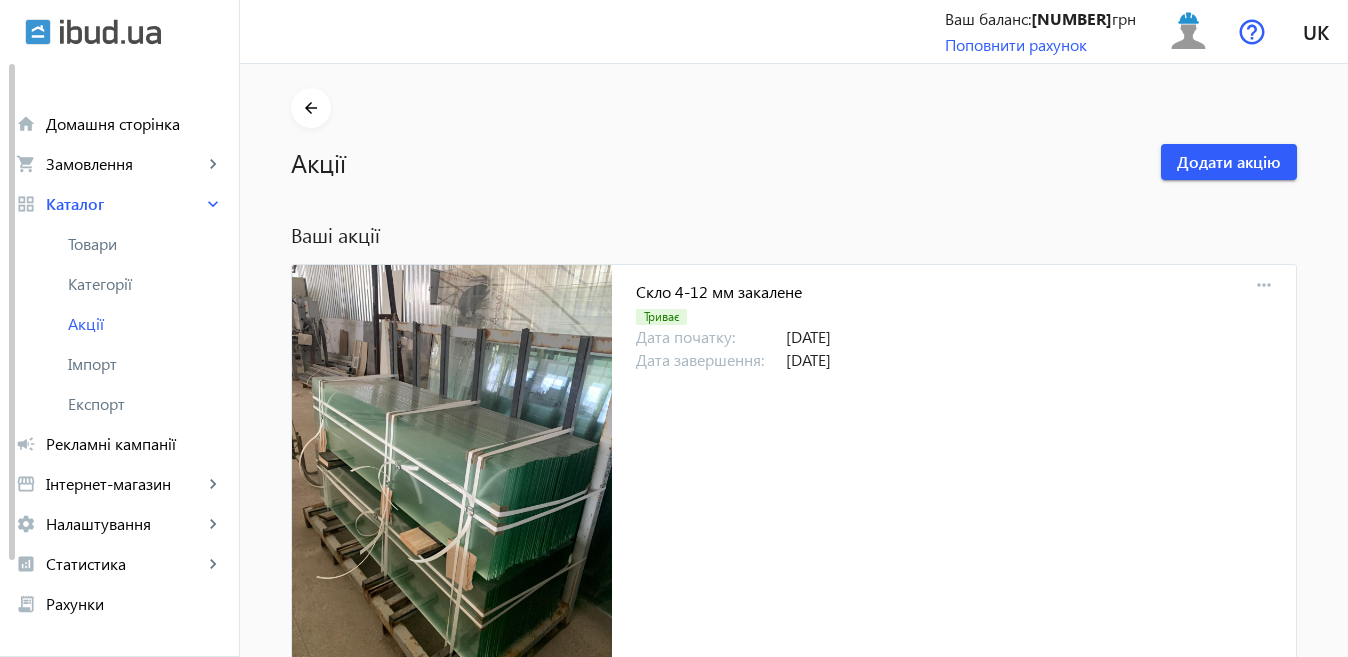 scroll, scrollTop: 0, scrollLeft: 0, axis: both 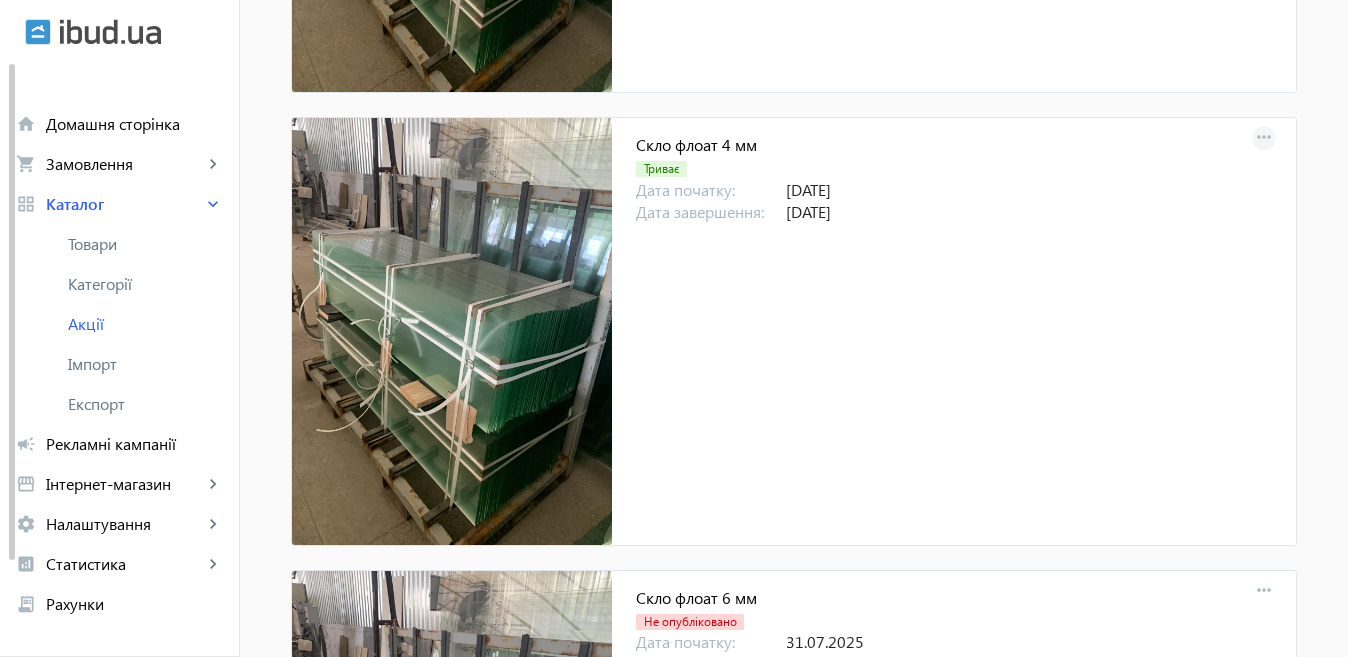 click on "more_horiz" at bounding box center [1264, 138] 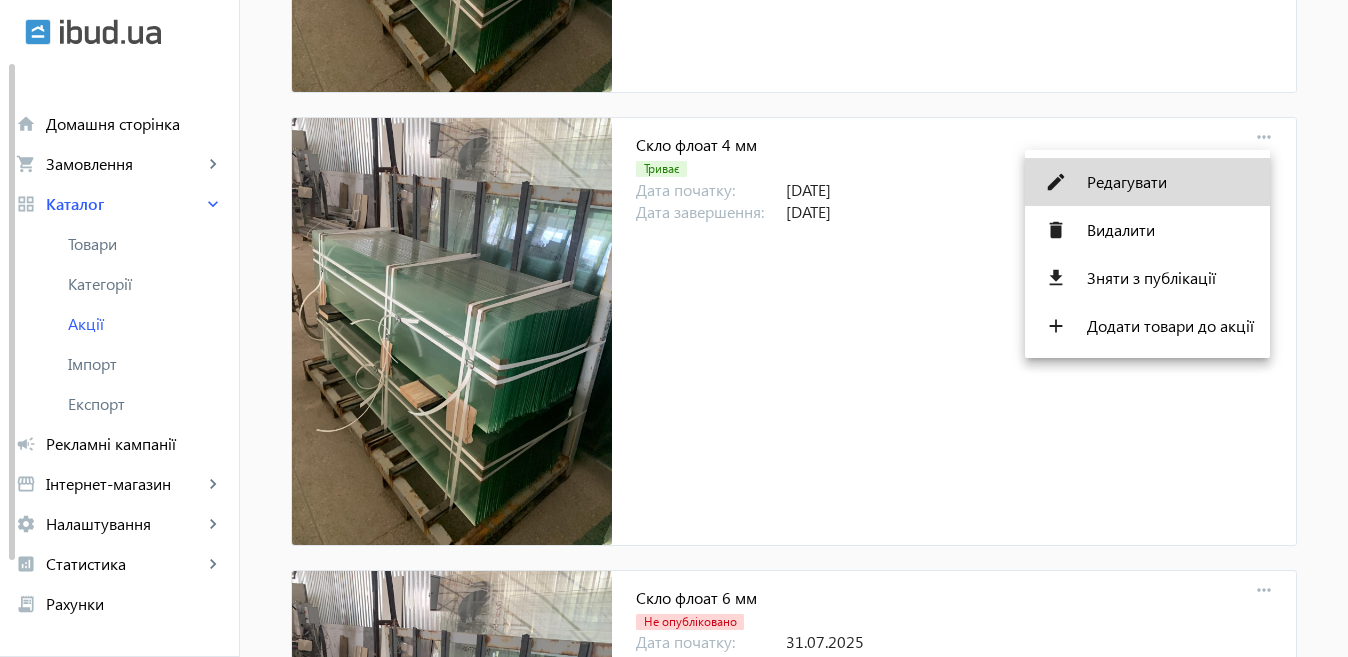 click on "Редагувати" at bounding box center [1170, 182] 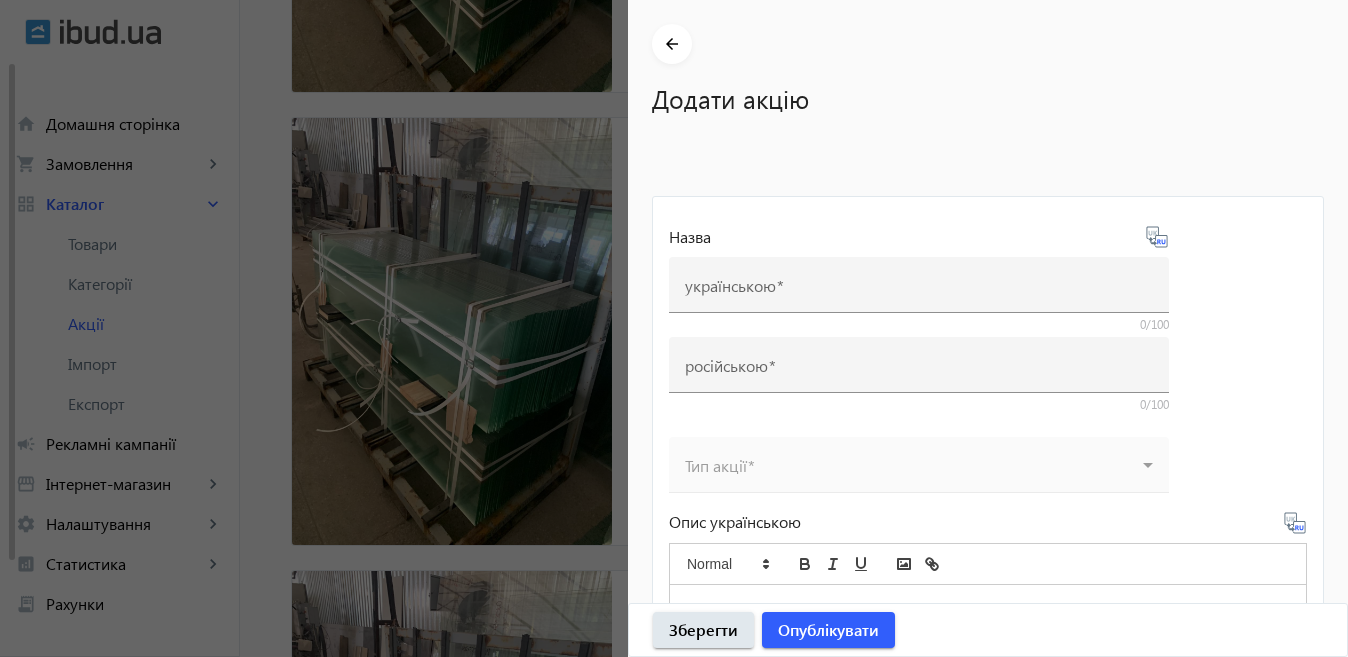 type on "Скло флоат  4 мм" 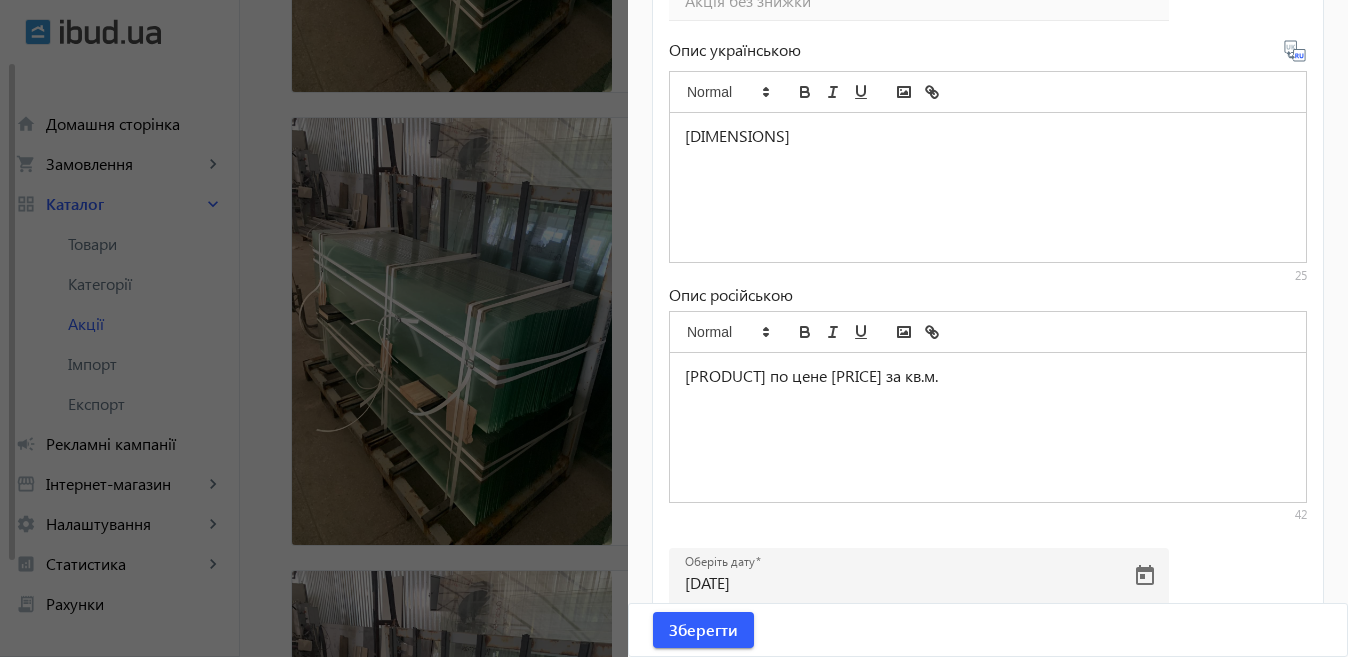 scroll, scrollTop: 933, scrollLeft: 0, axis: vertical 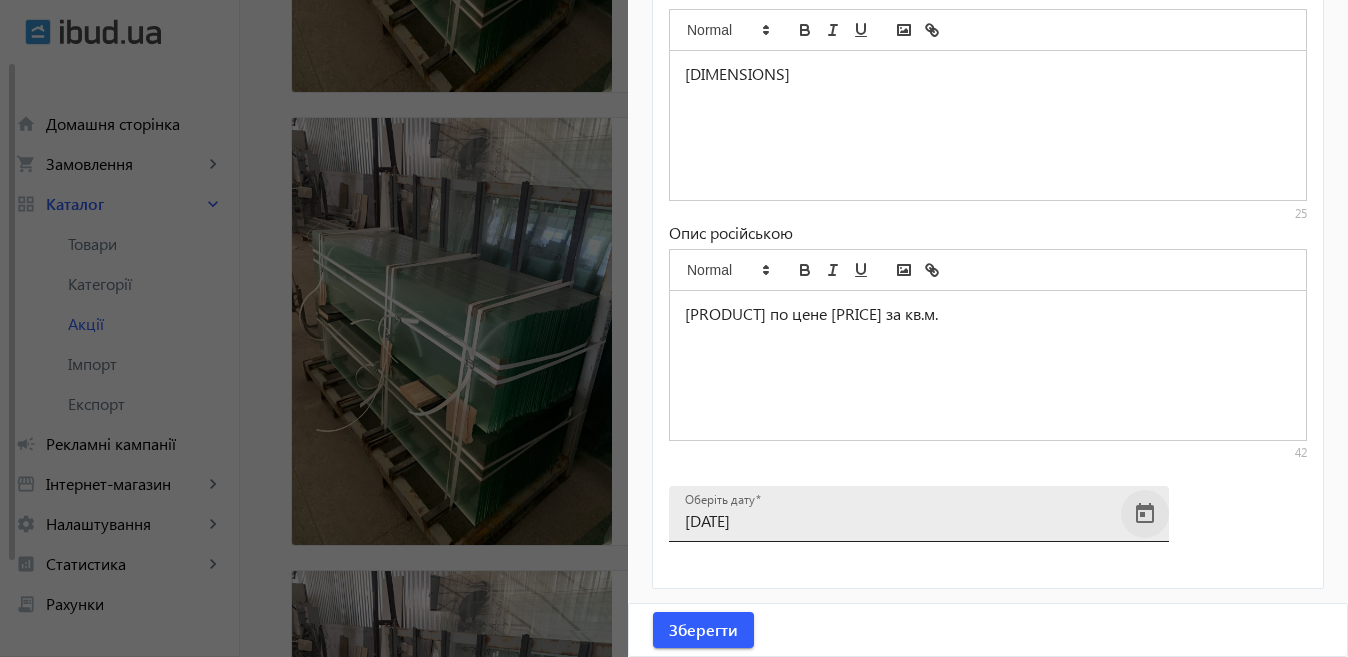 click 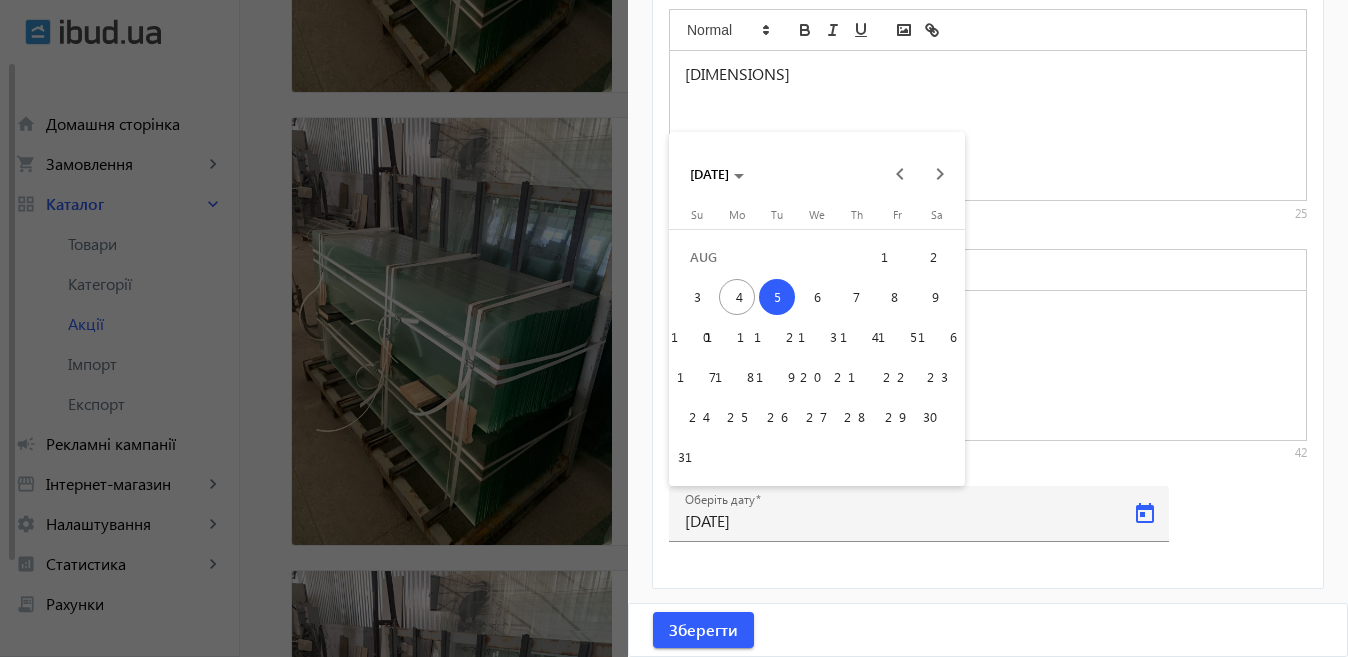 click on "11" at bounding box center (737, 337) 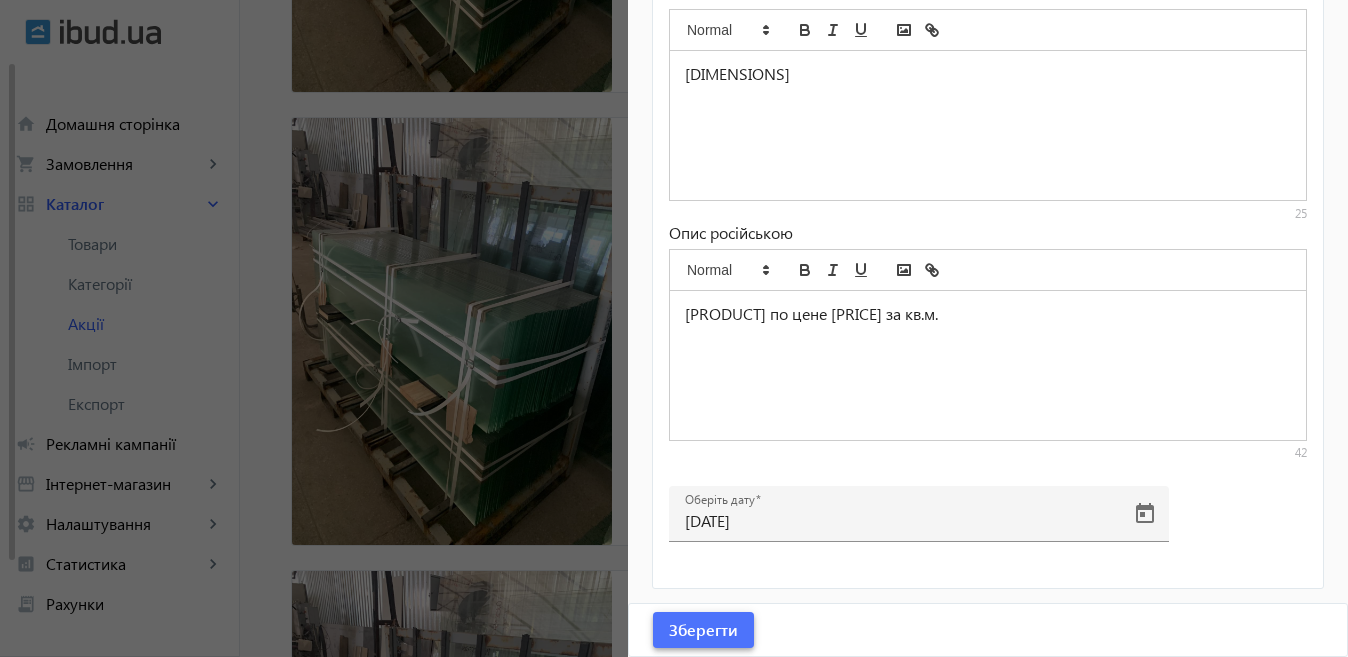 click on "Зберегти" 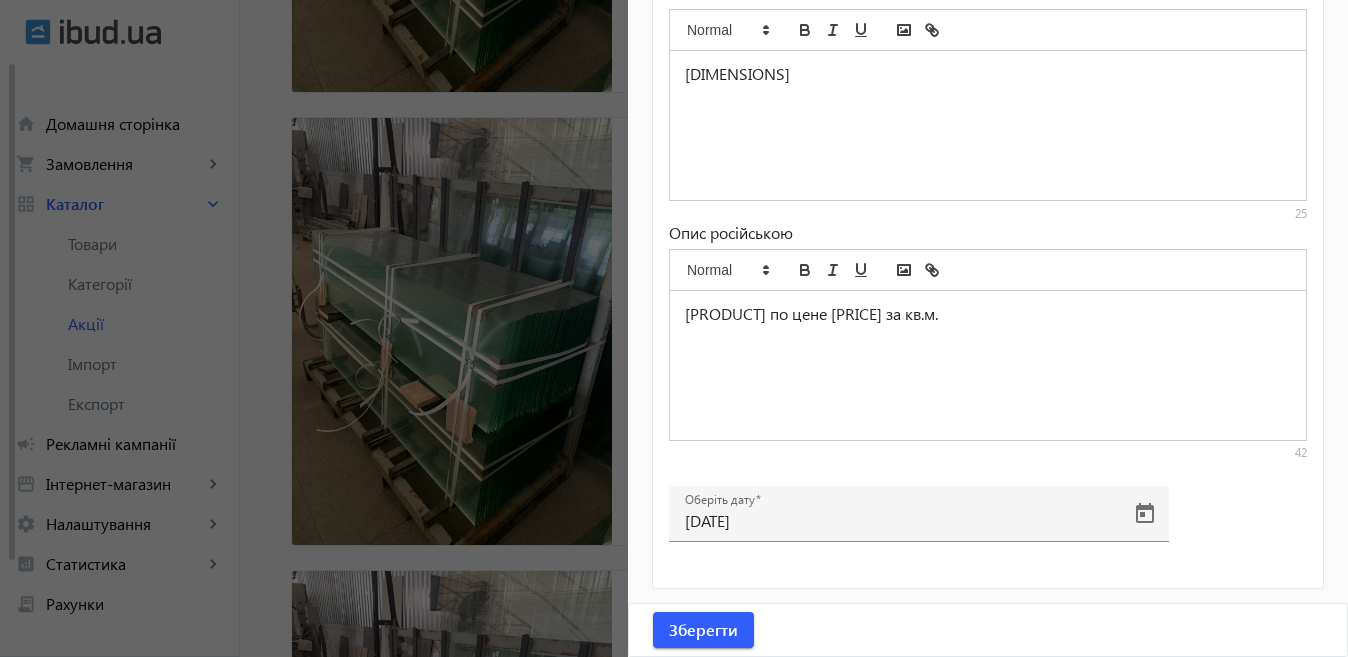 click 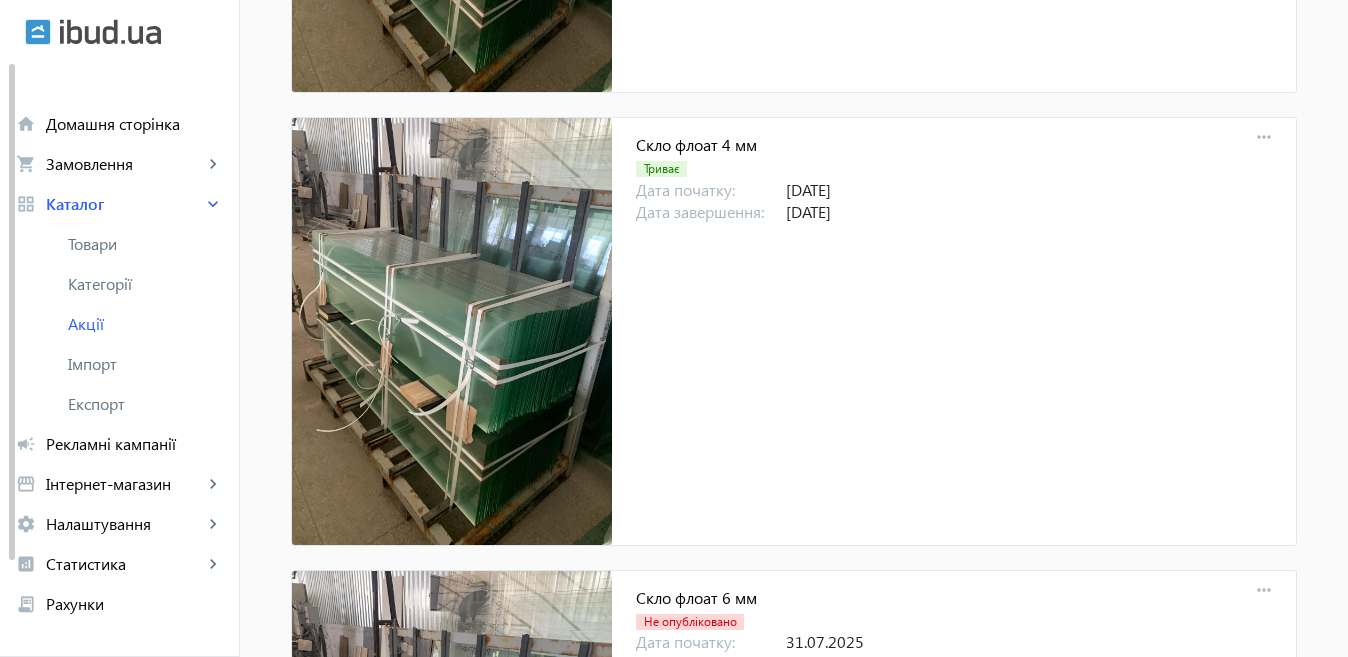 scroll, scrollTop: 0, scrollLeft: 0, axis: both 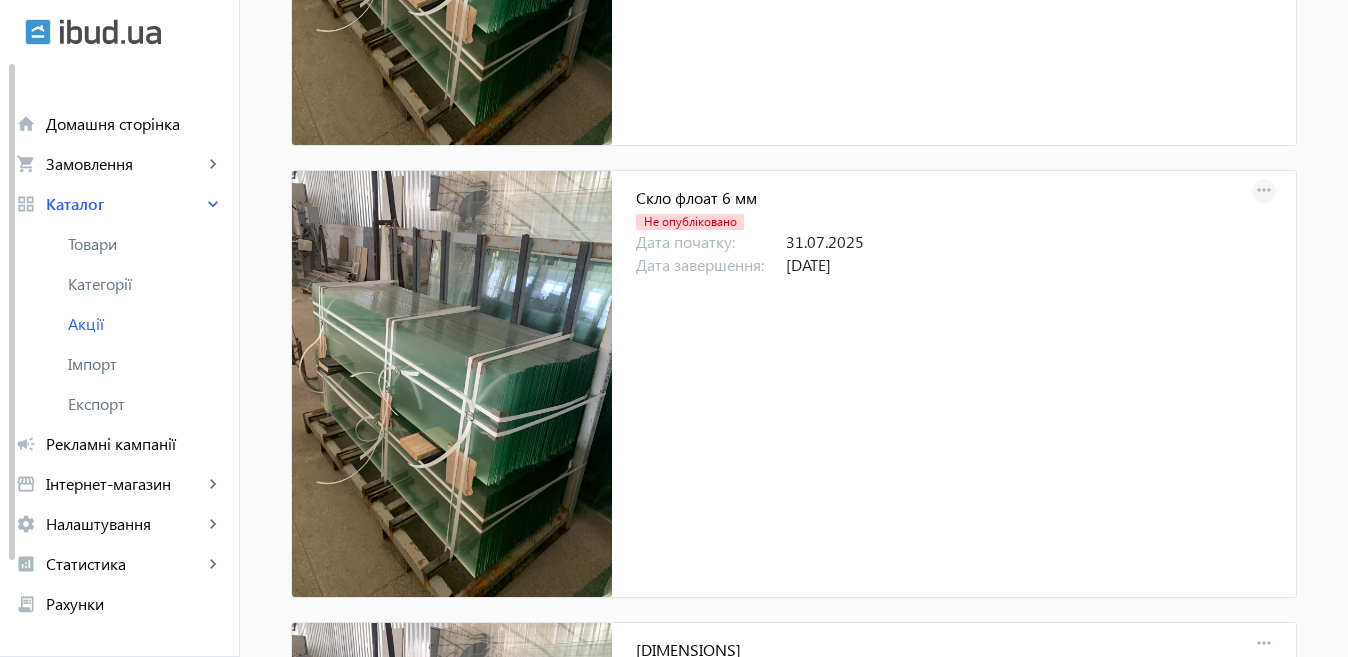 click on "more_horiz" at bounding box center (1264, 191) 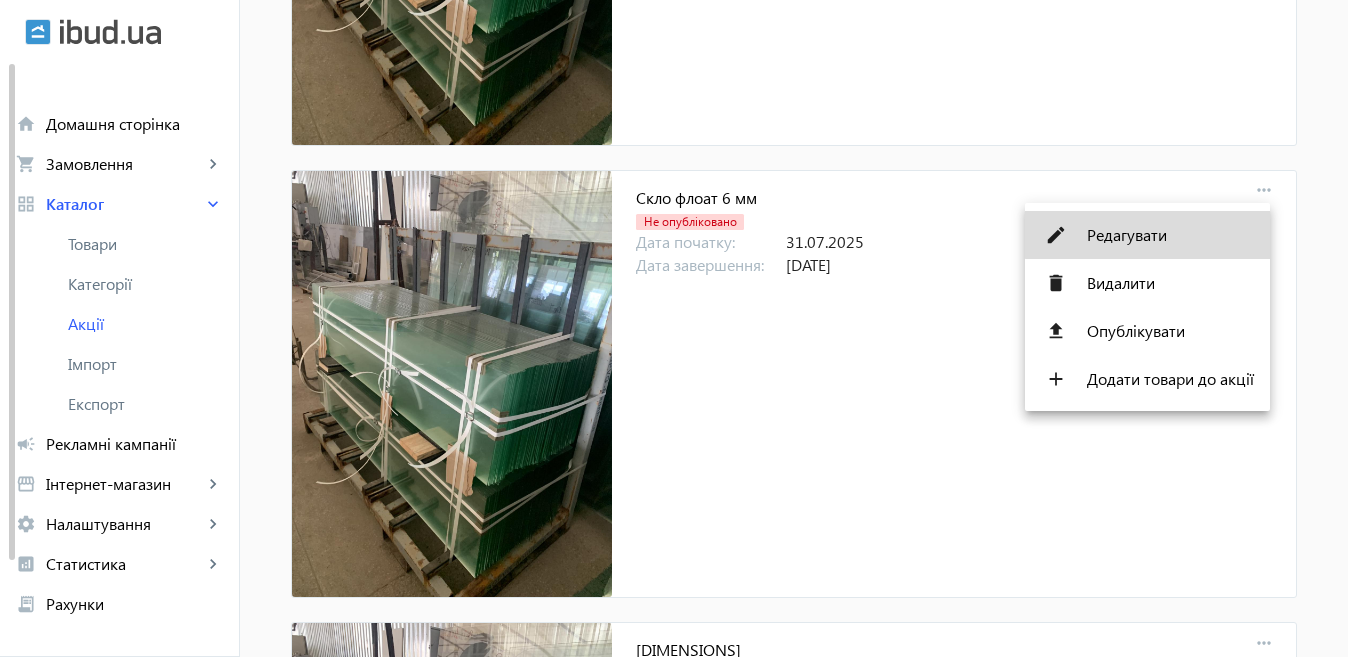 click on "Редагувати" at bounding box center (1170, 235) 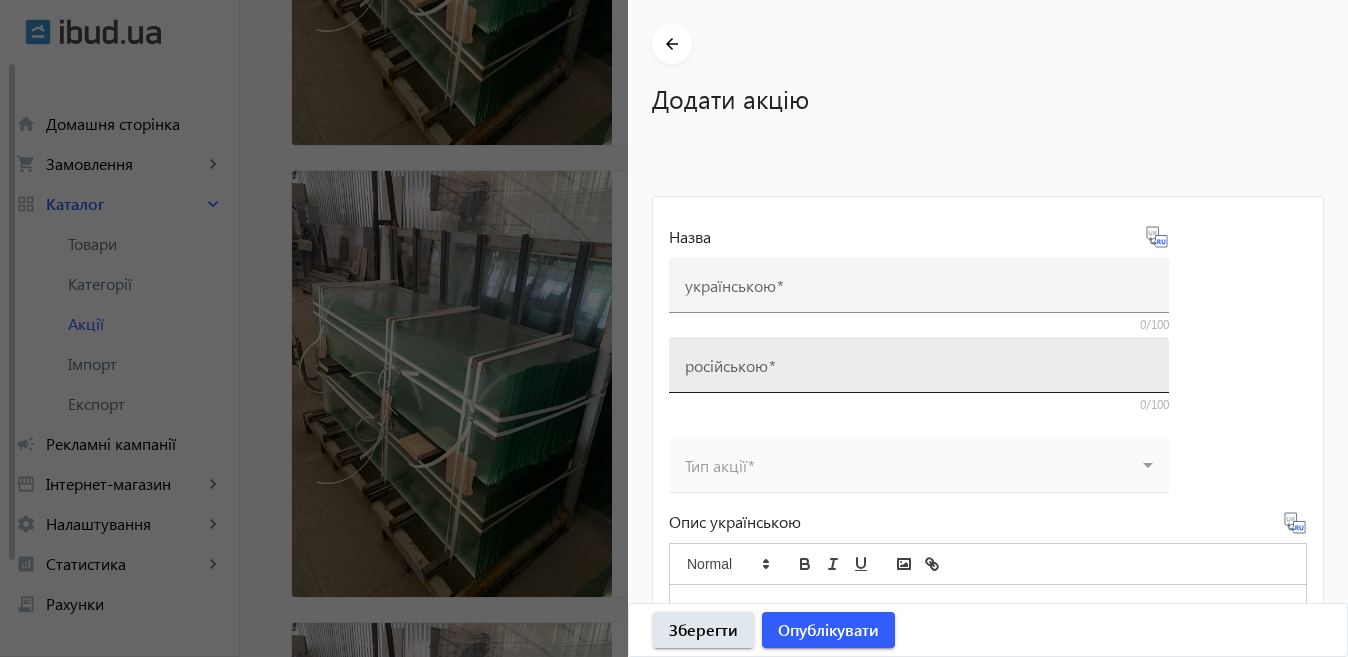 type on "Скло флоат  6 мм" 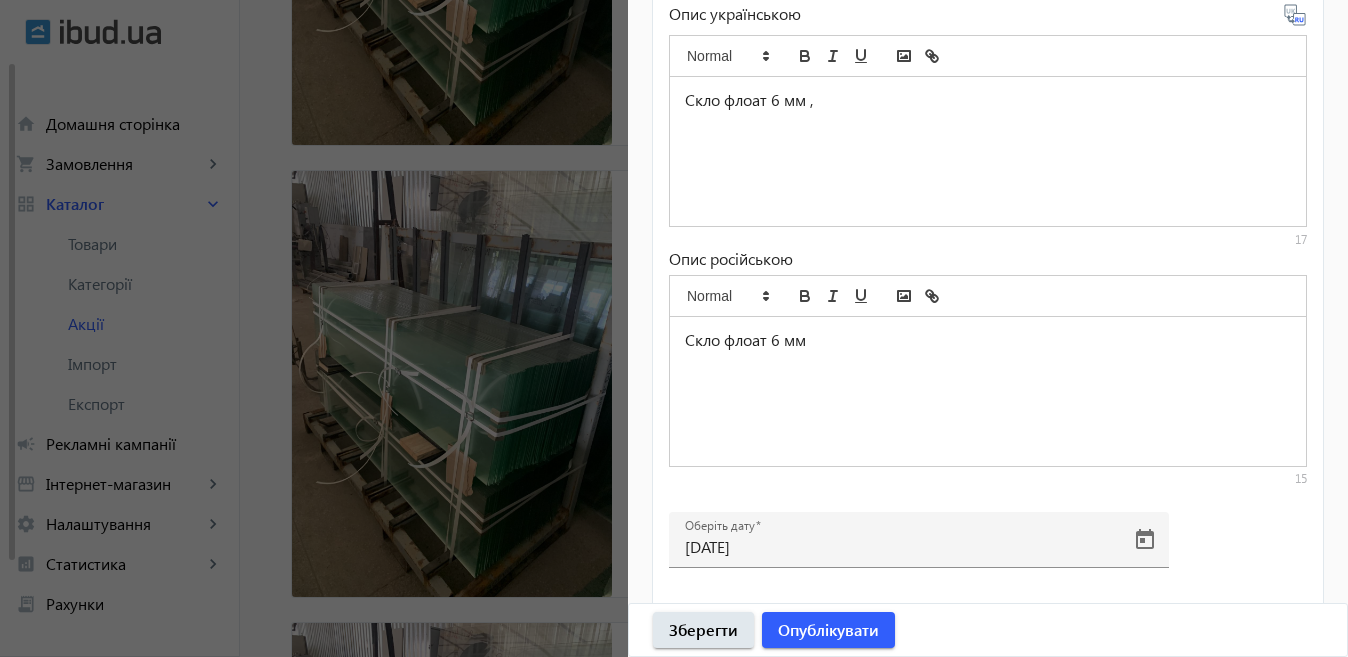 scroll, scrollTop: 933, scrollLeft: 0, axis: vertical 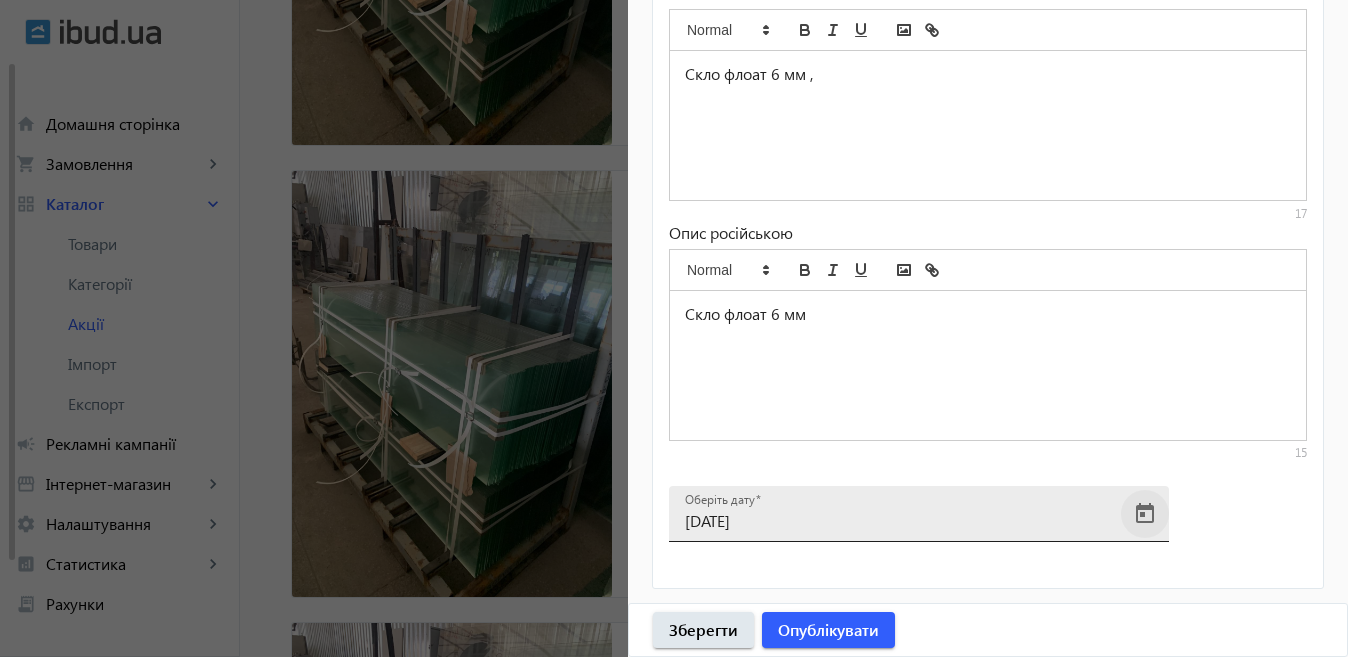 click 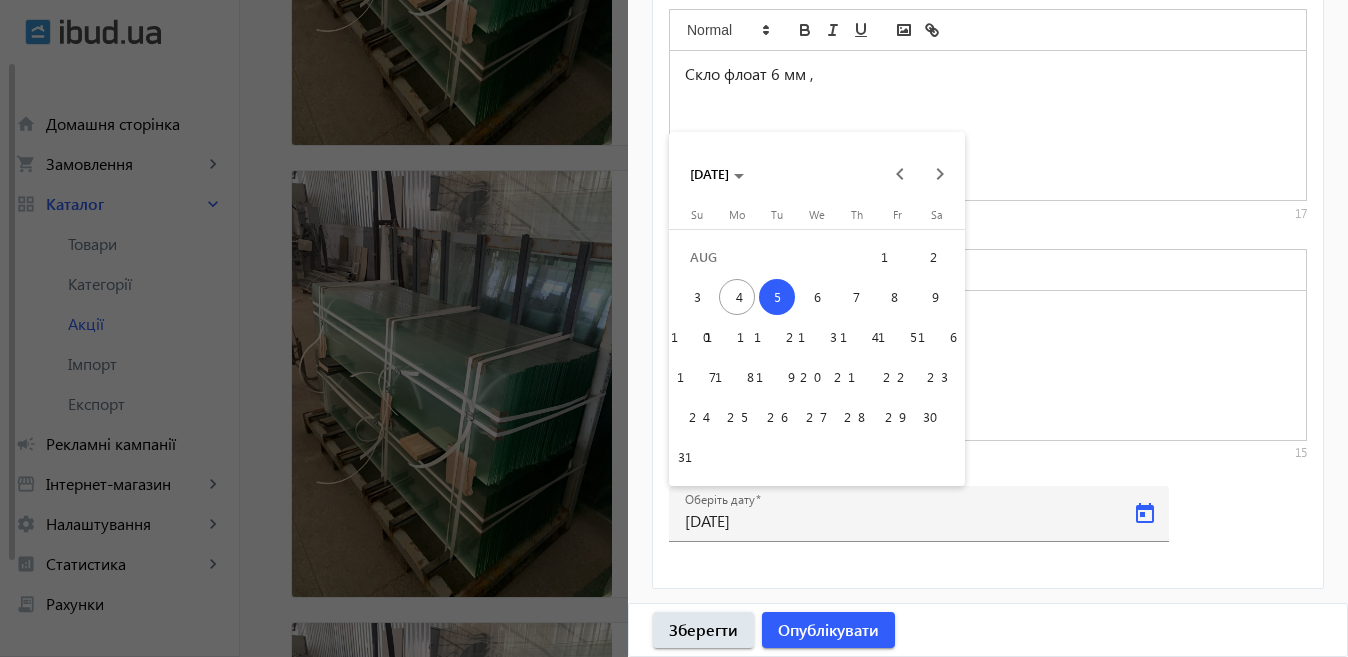 click on "11" at bounding box center [737, 337] 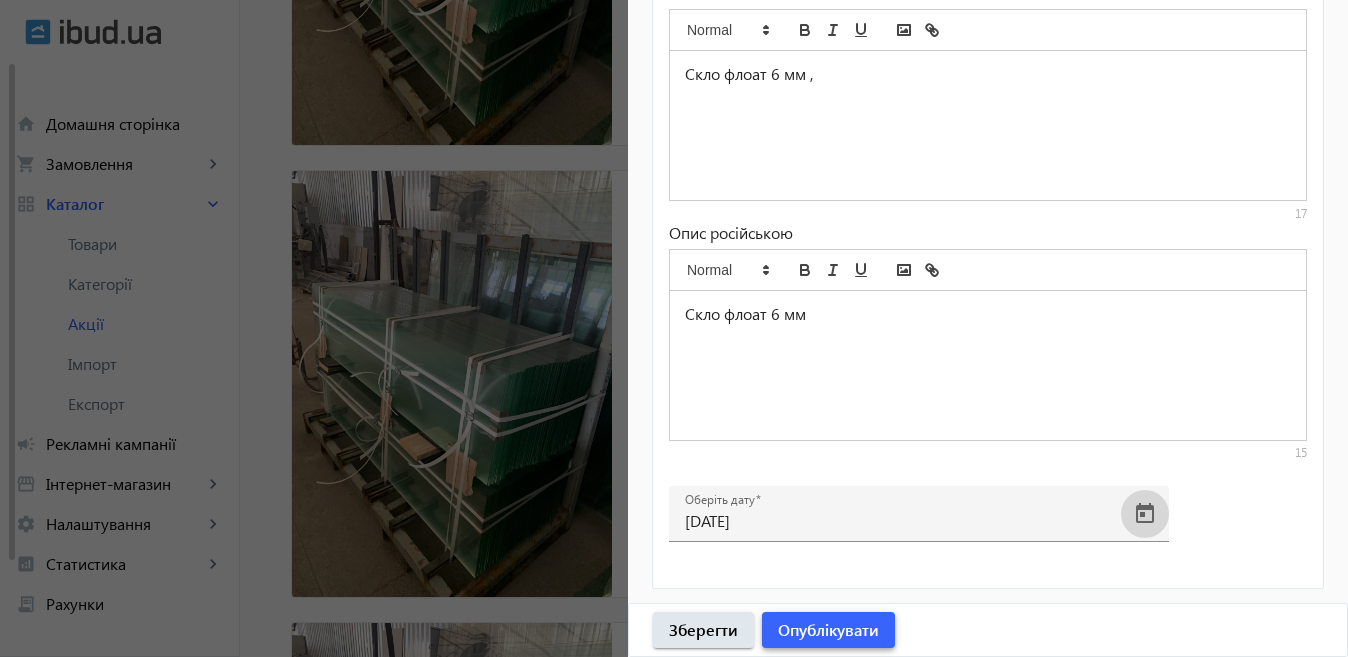 click on "Опублікувати" 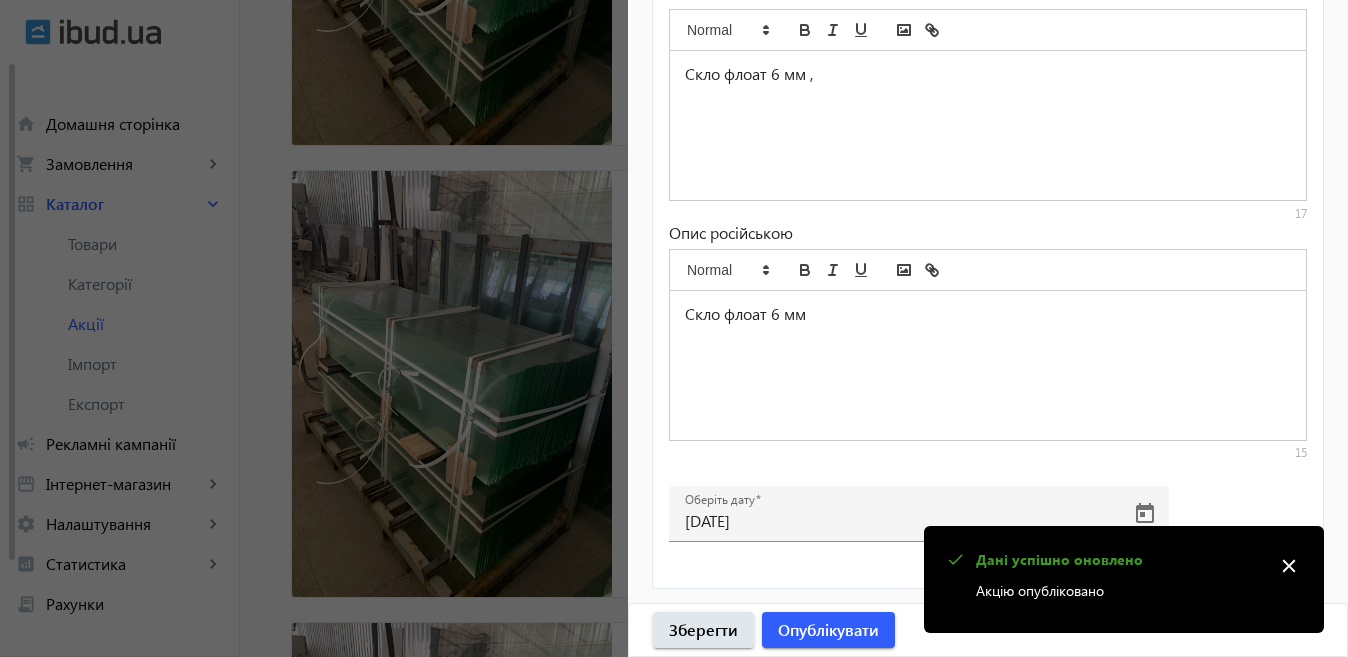 click 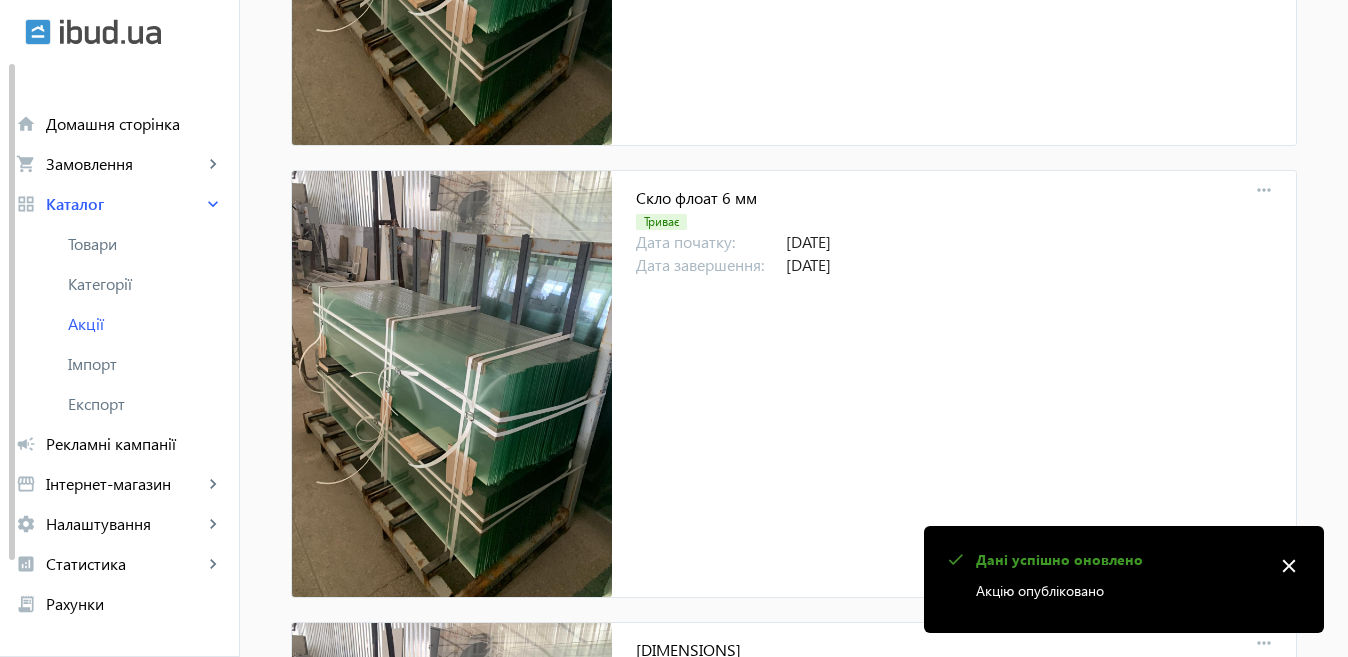 scroll, scrollTop: 0, scrollLeft: 0, axis: both 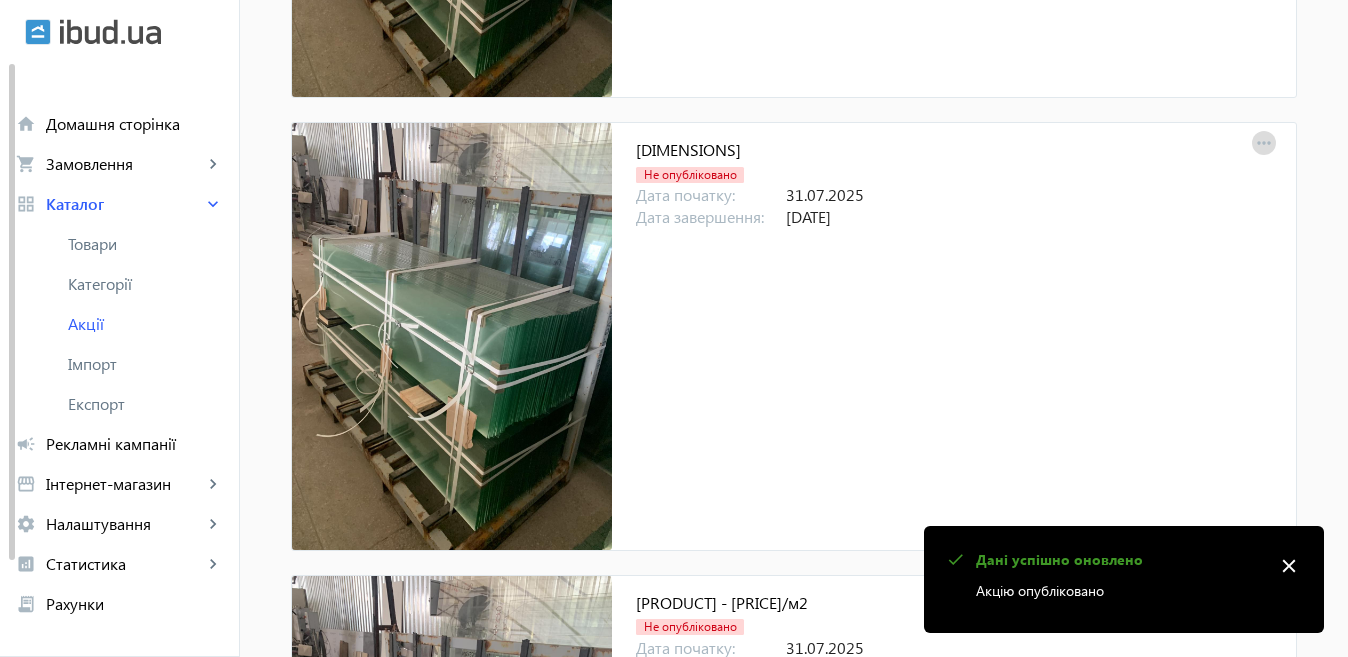 click on "more_horiz" at bounding box center (1264, 144) 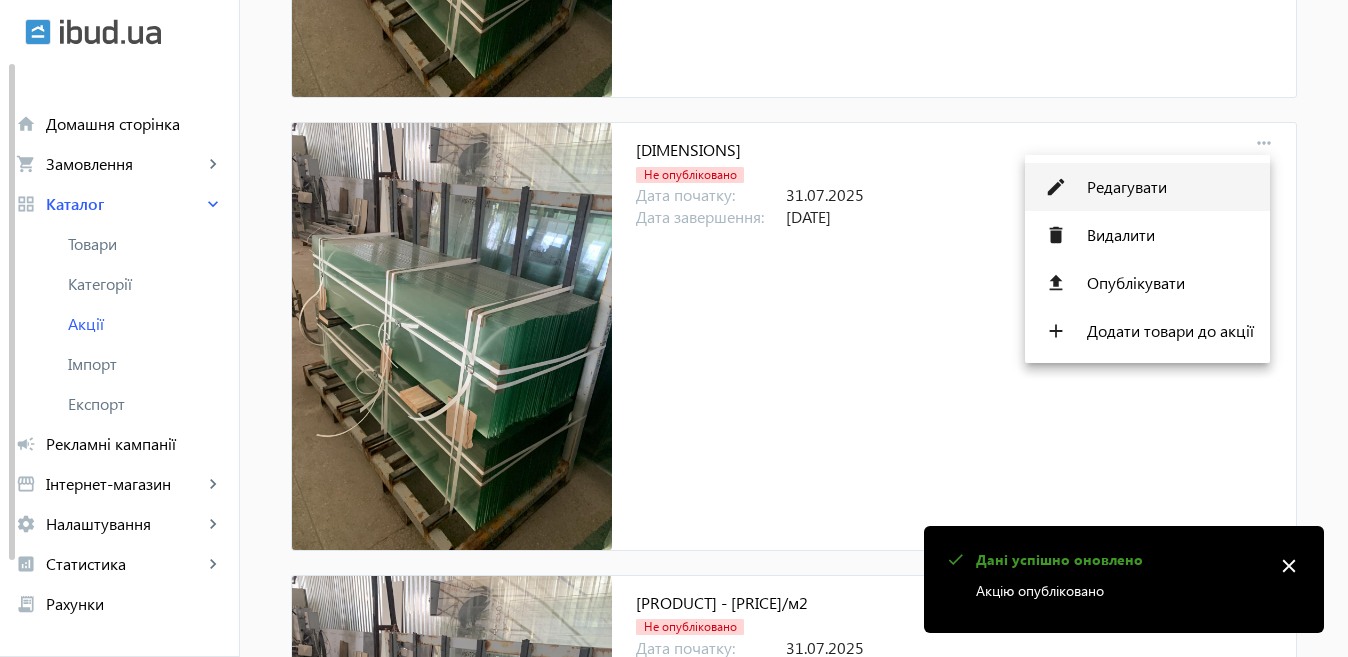 click on "edit Редагувати" at bounding box center (1147, 187) 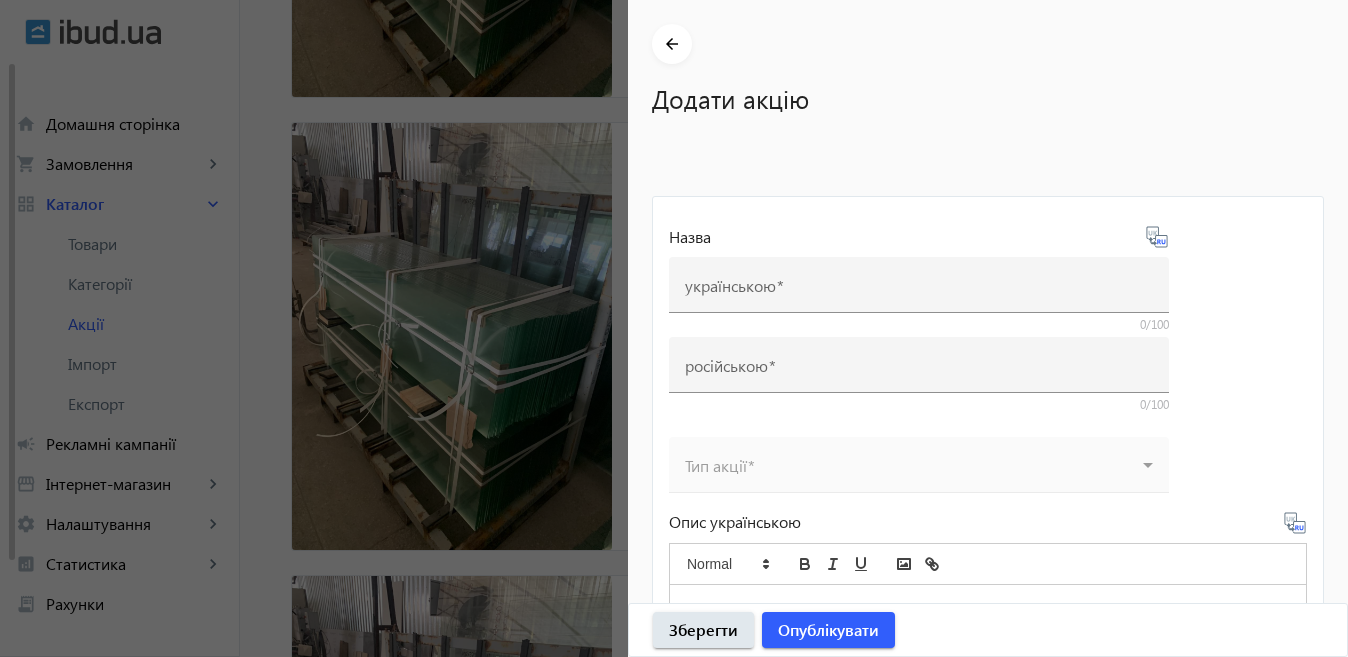 type on "[DIMENSIONS]" 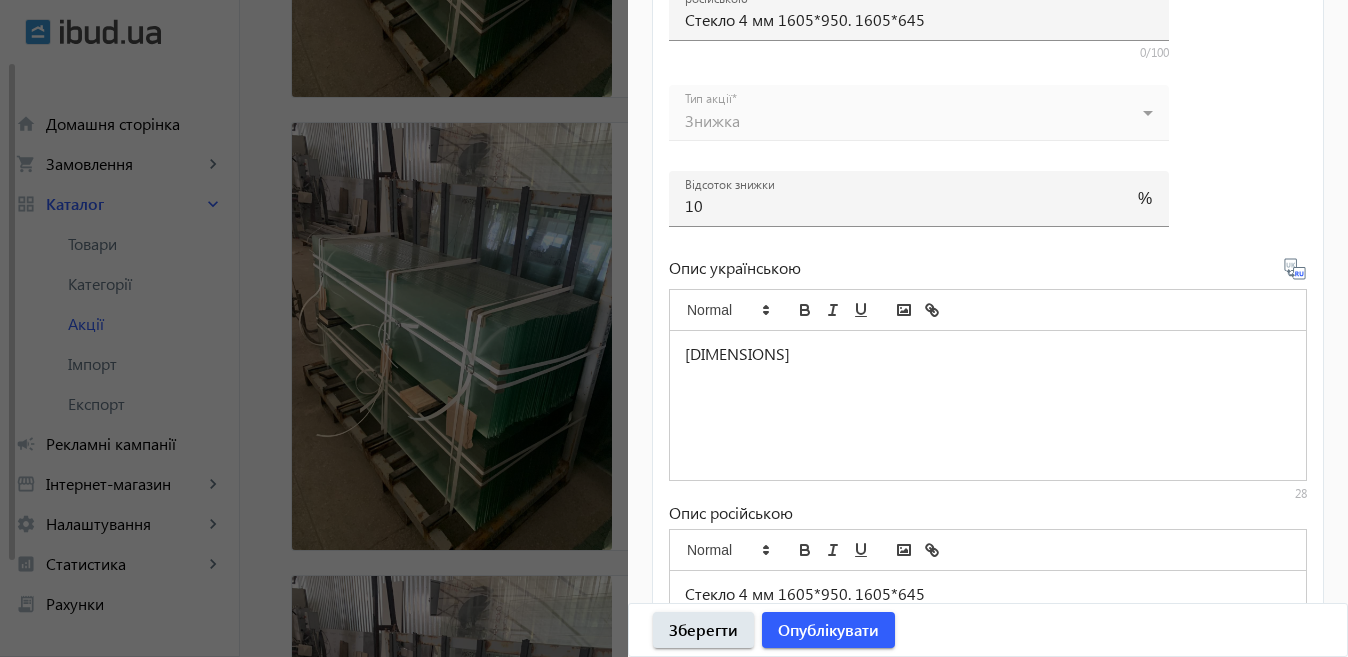 scroll, scrollTop: 1031, scrollLeft: 0, axis: vertical 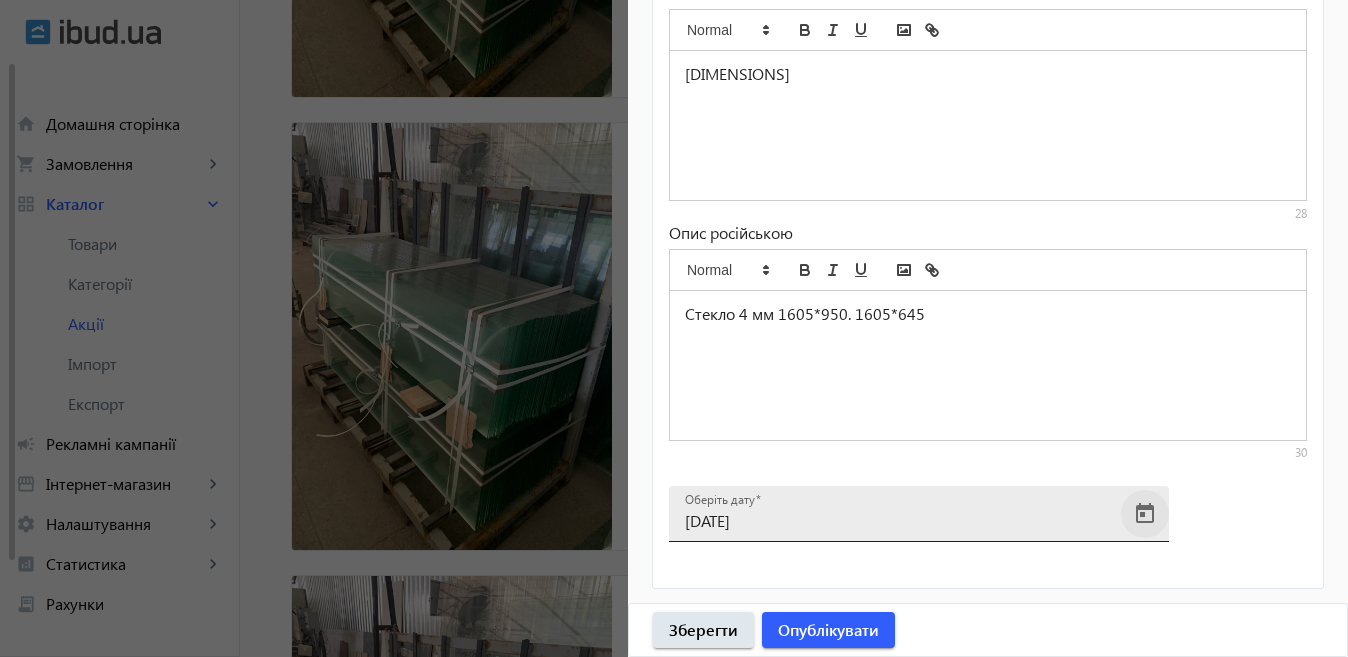 click 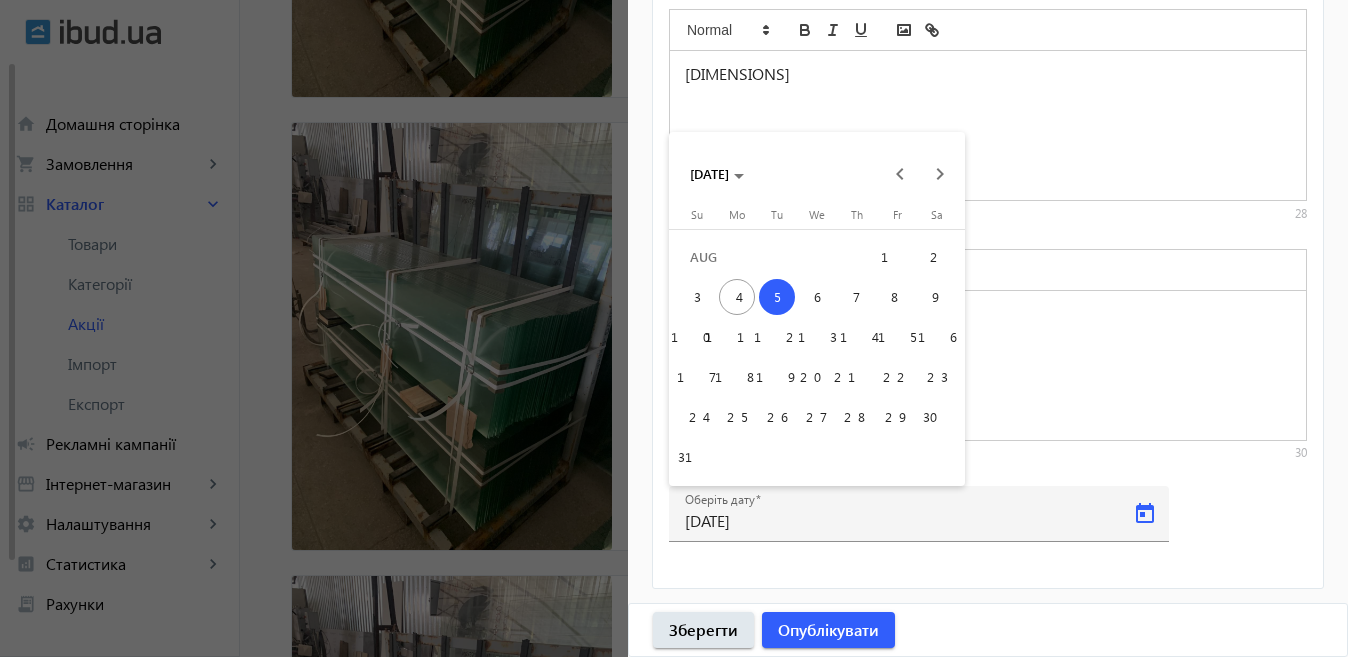 click on "11" at bounding box center (737, 337) 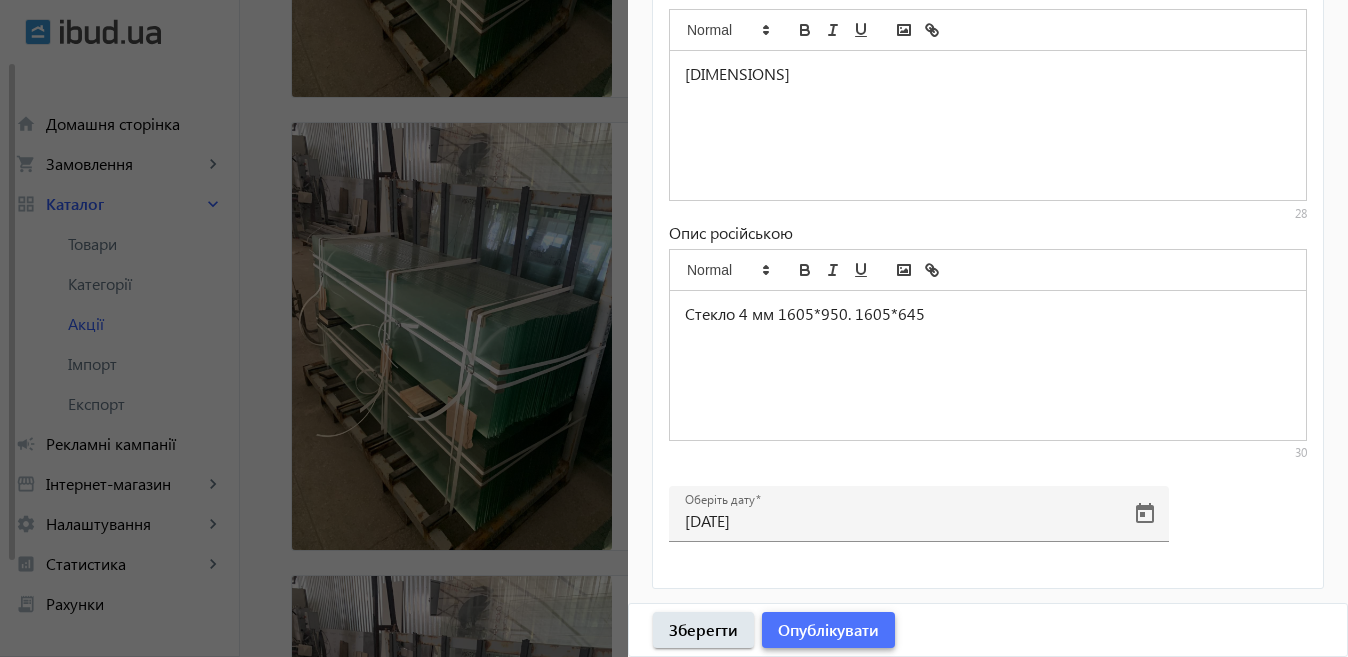click on "Опублікувати" 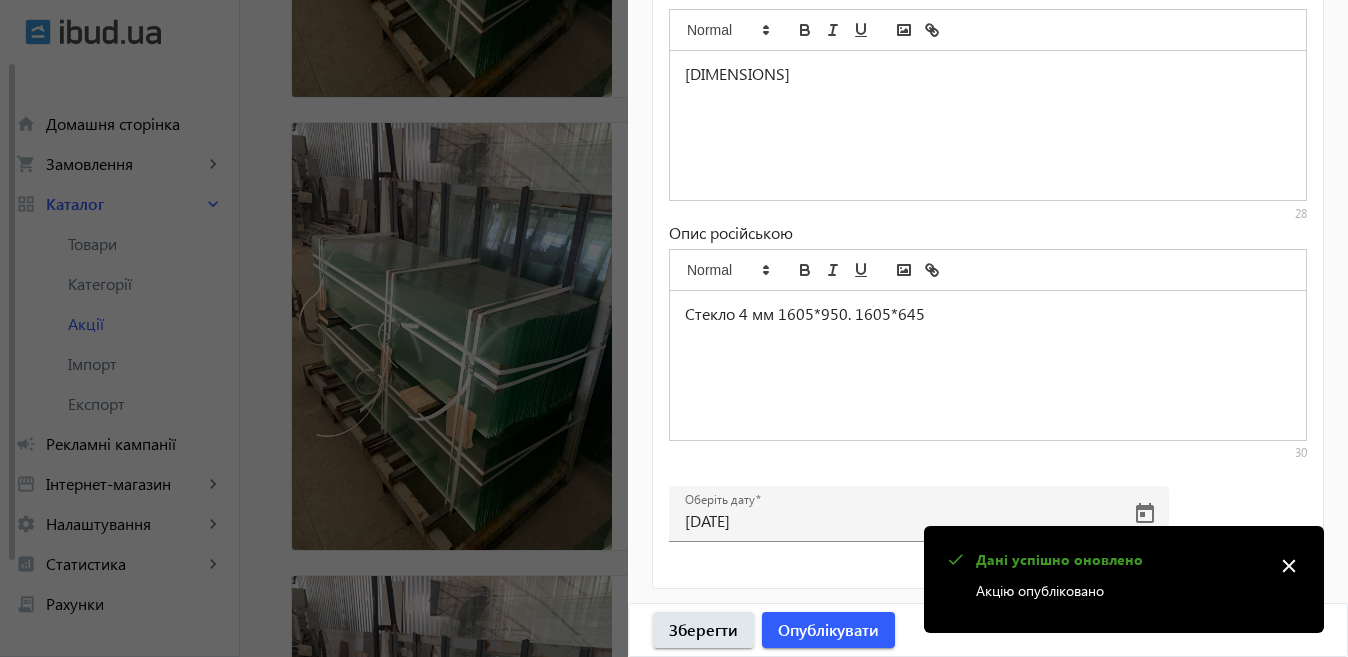 click 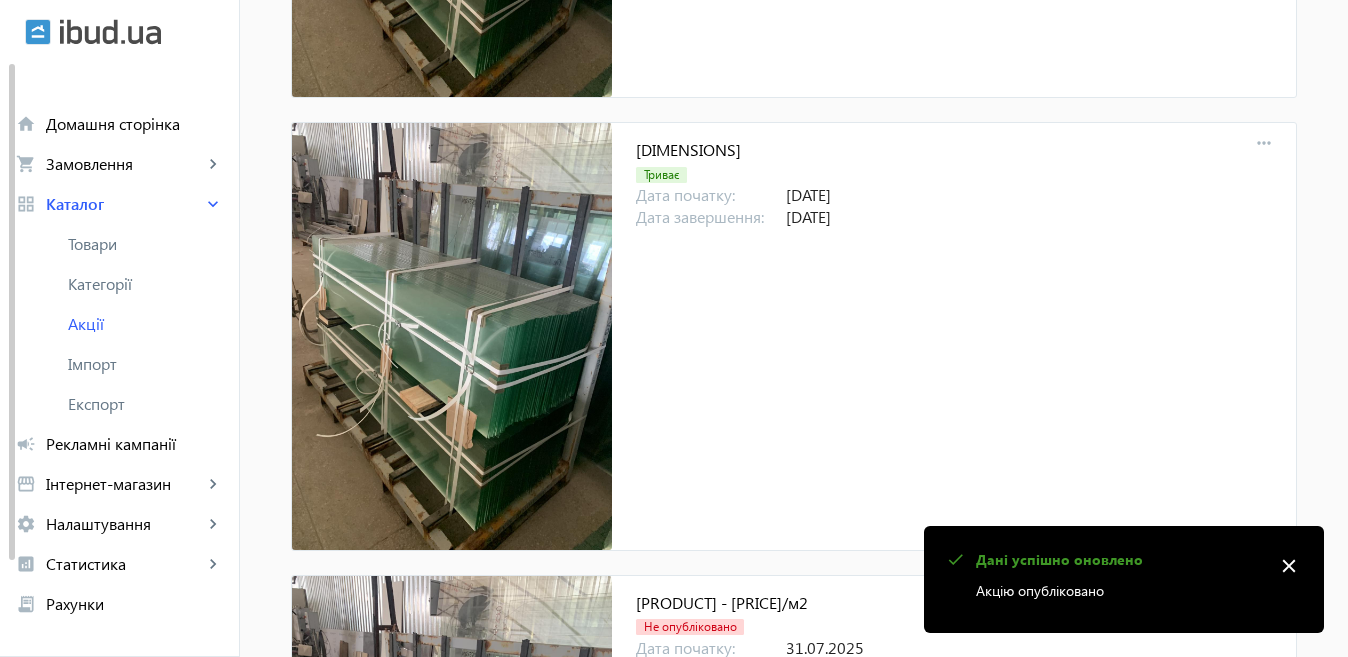 scroll, scrollTop: 0, scrollLeft: 0, axis: both 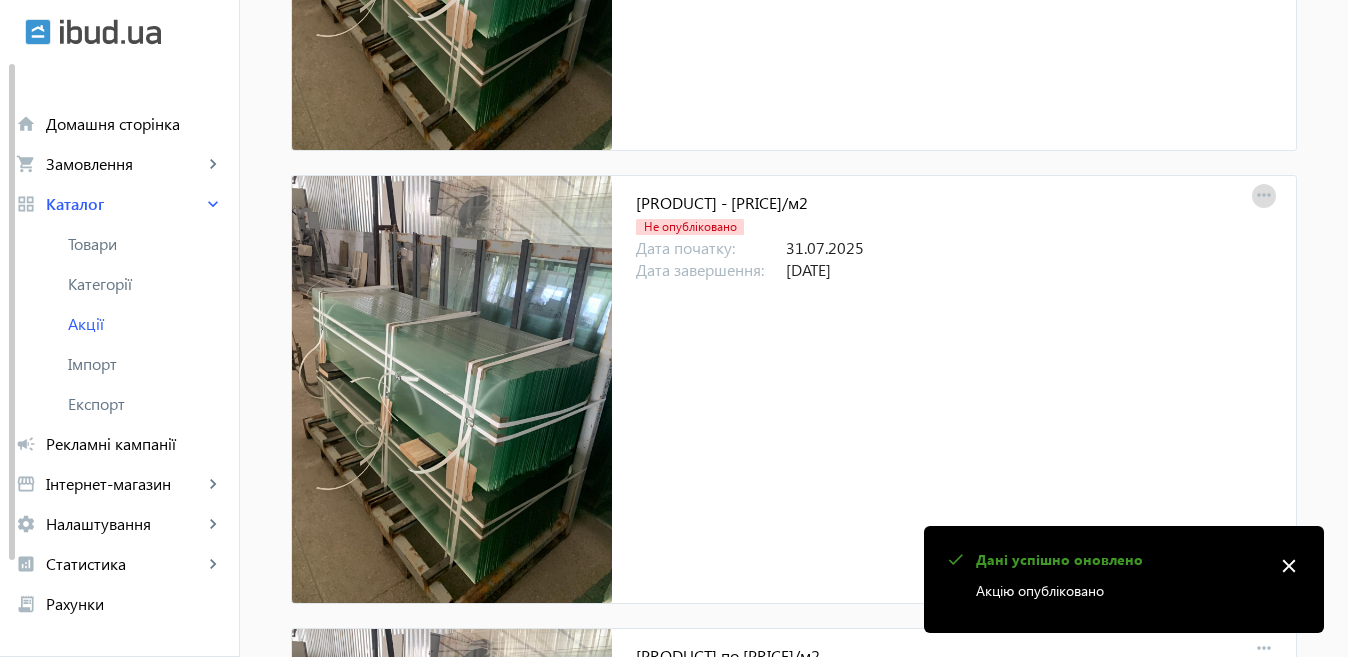 click on "more_horiz" at bounding box center (1264, 196) 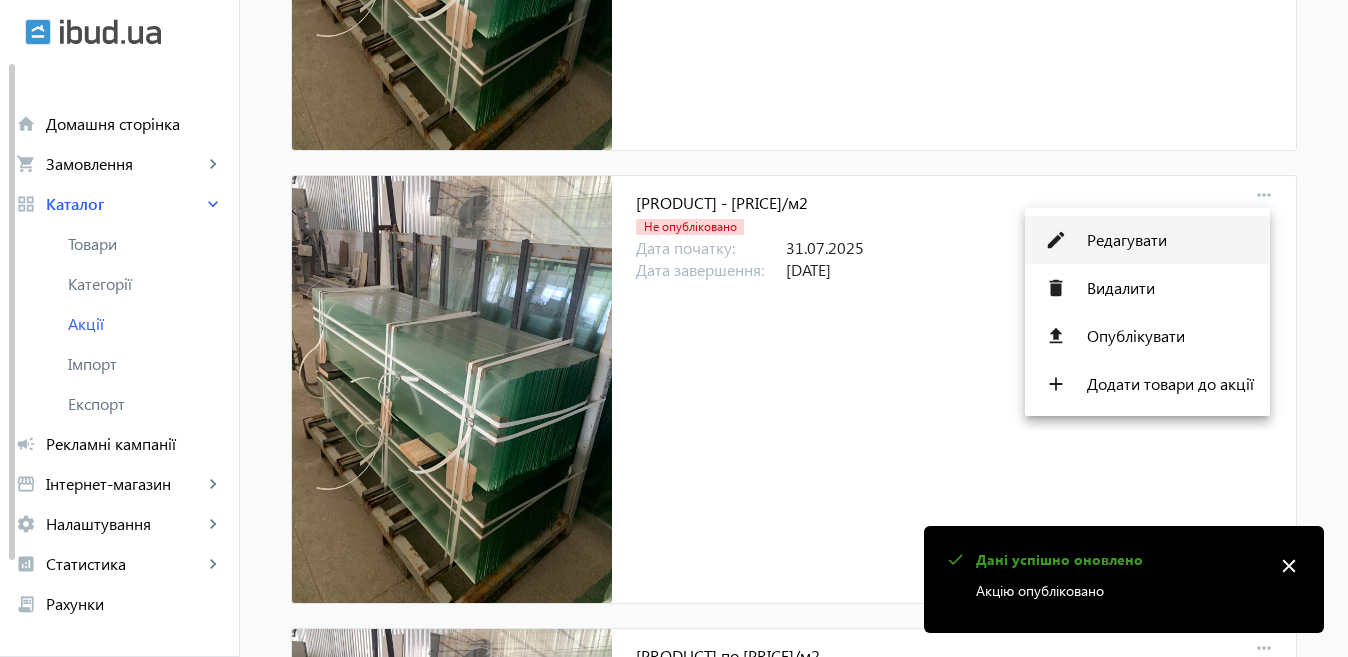 click on "Редагувати" at bounding box center [1170, 240] 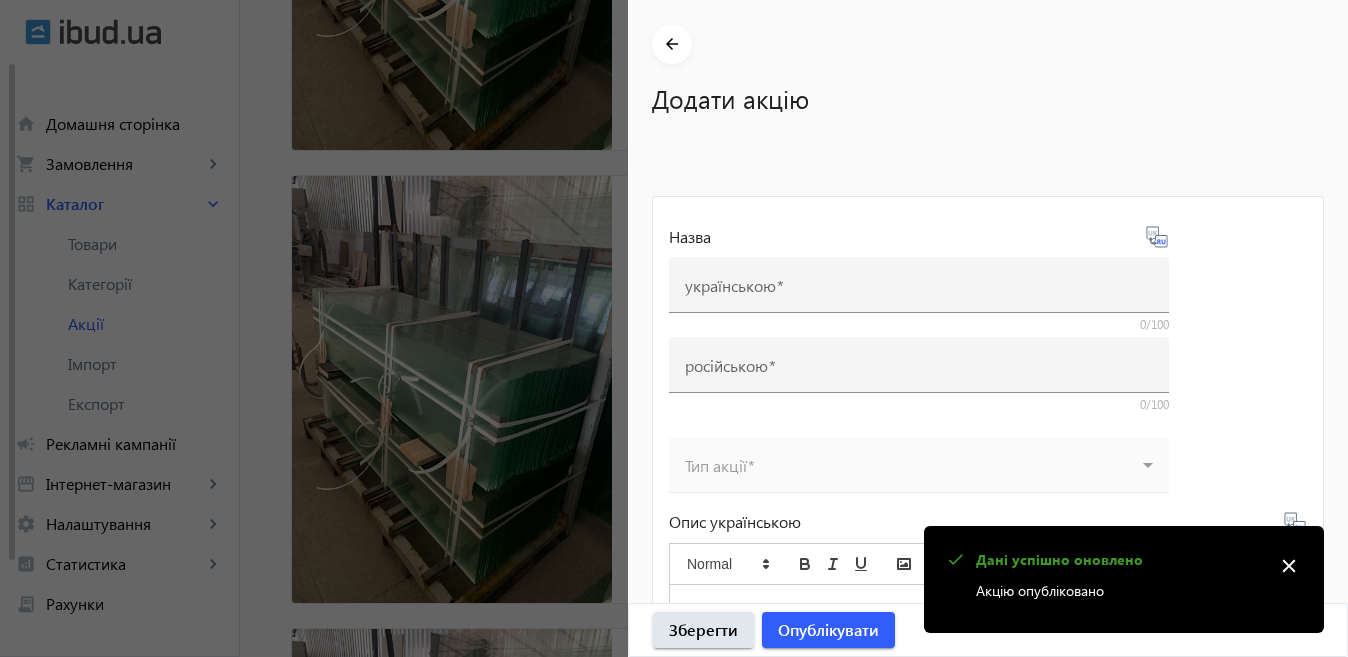 type on "[PRODUCT] - [PRICE]/м2" 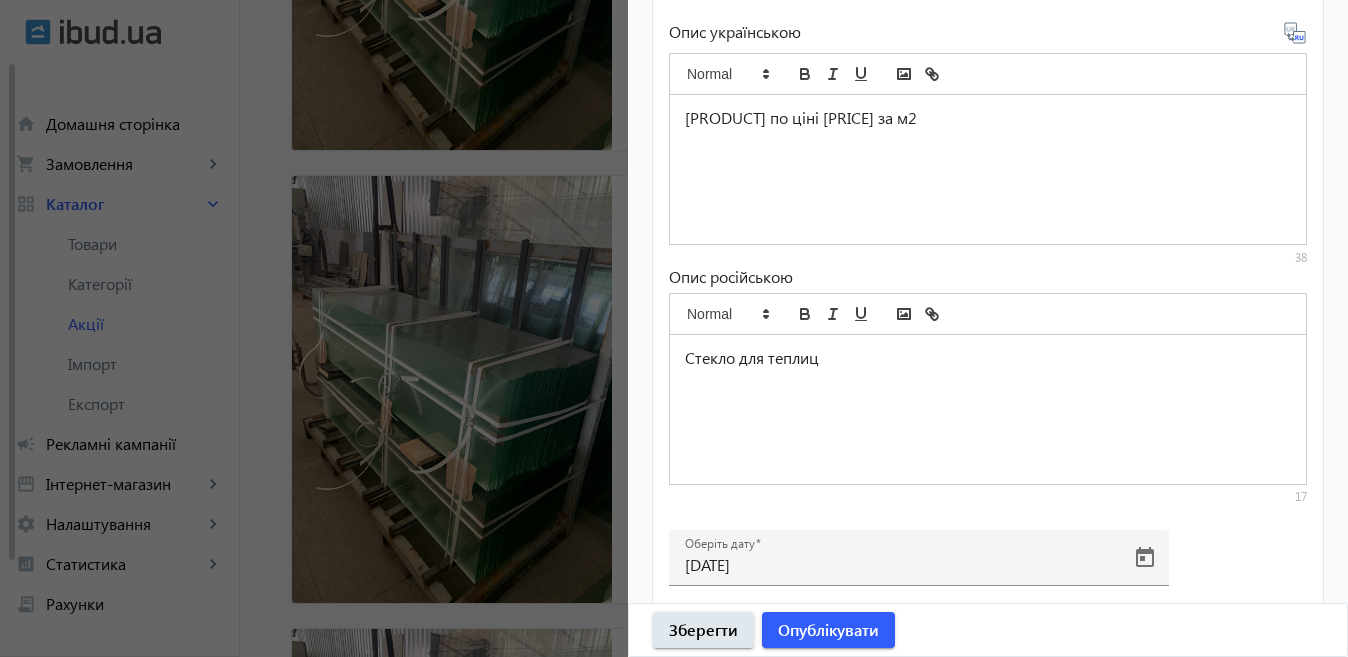 scroll, scrollTop: 1031, scrollLeft: 0, axis: vertical 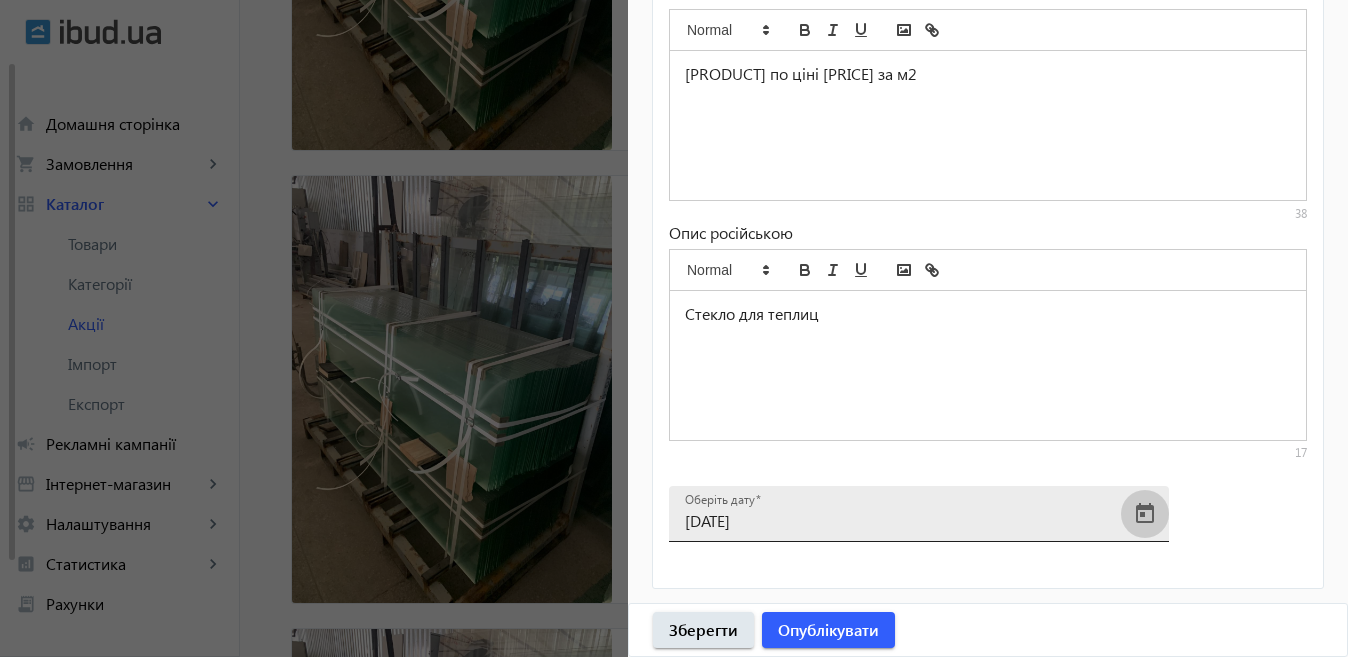 click 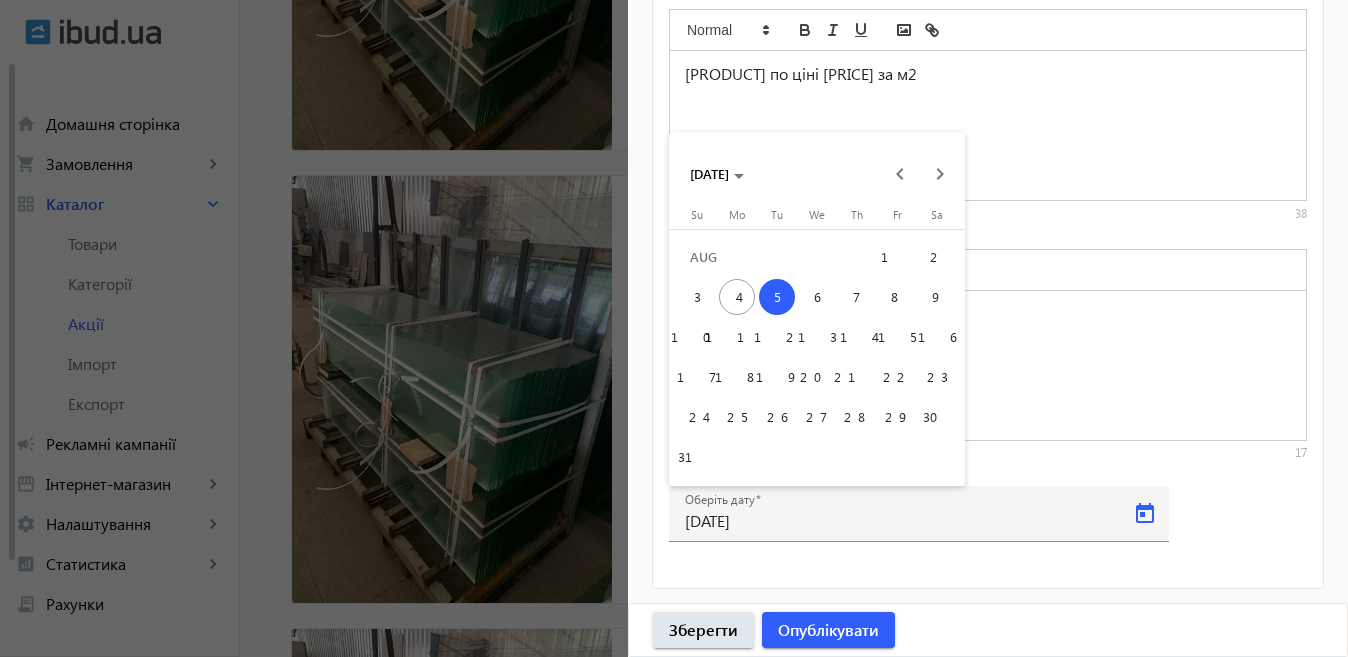click on "11" at bounding box center [737, 337] 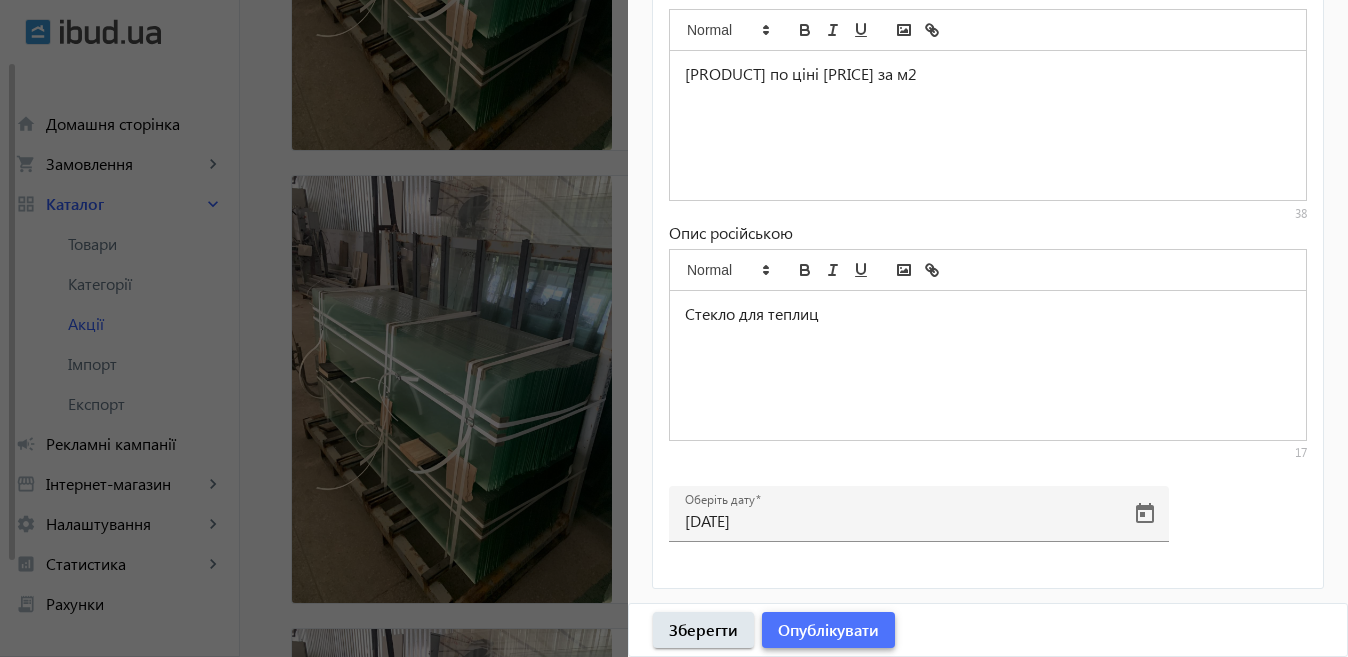 click on "Опублікувати" 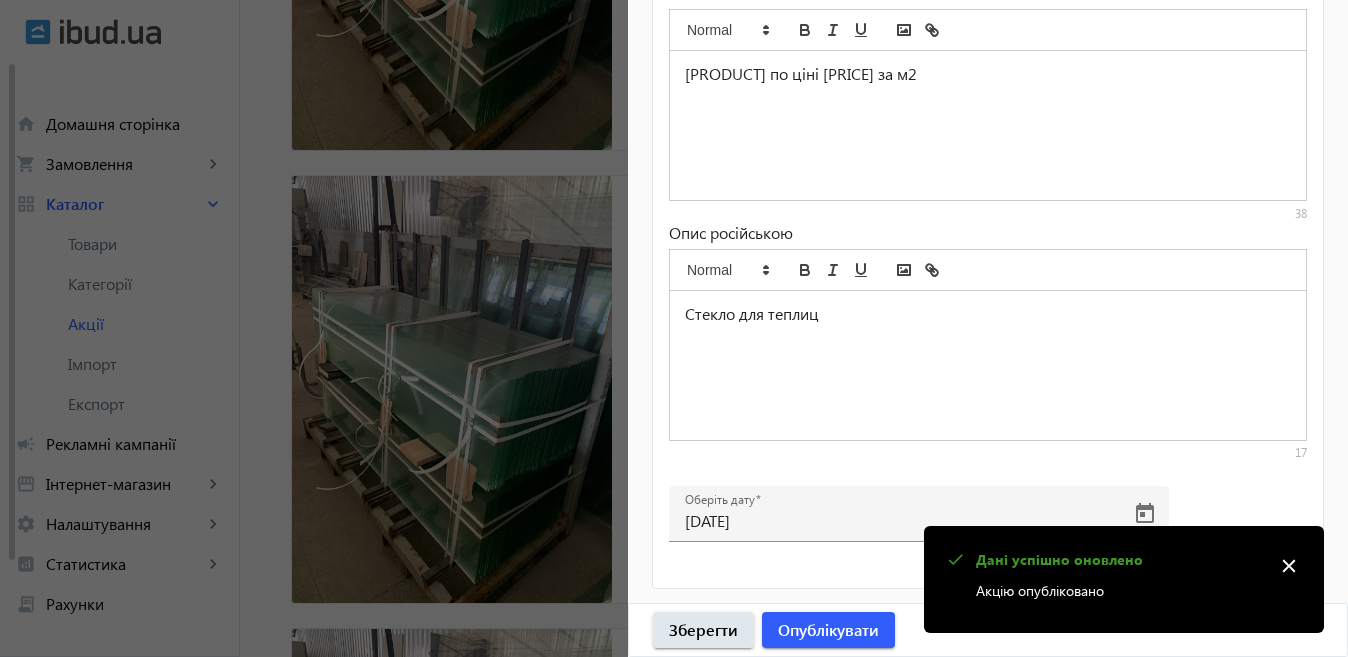 click 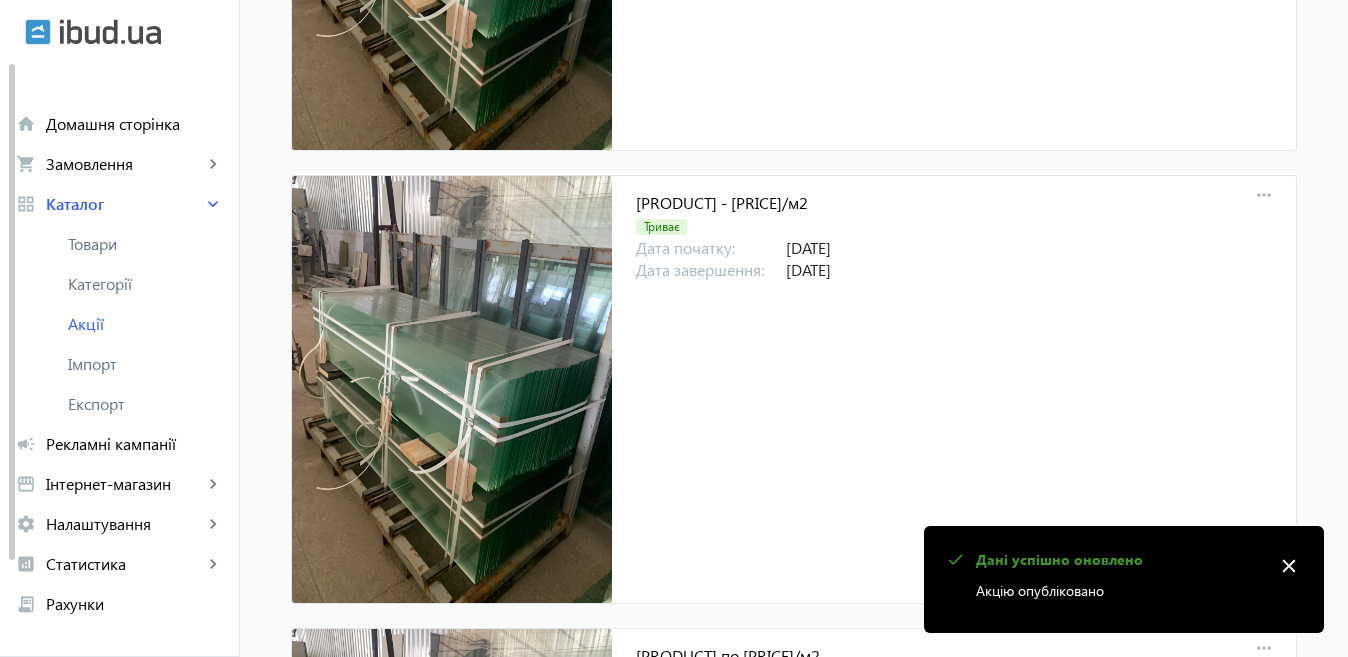 scroll, scrollTop: 0, scrollLeft: 0, axis: both 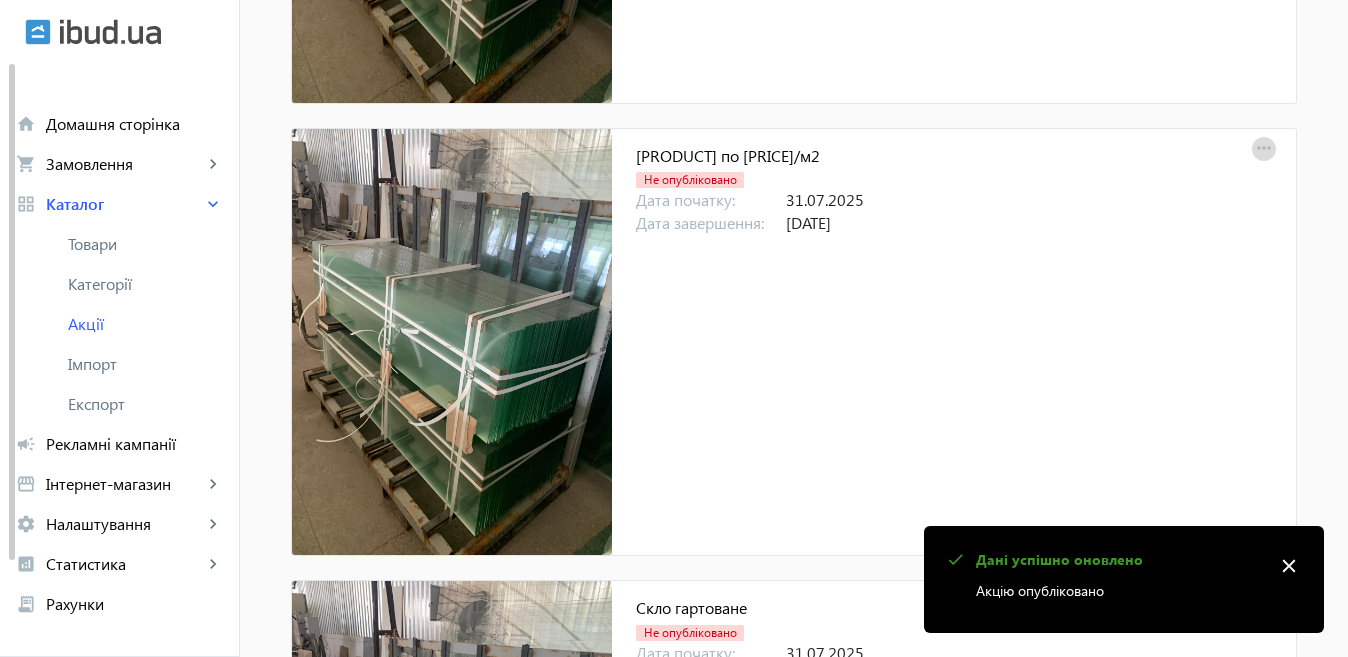 click on "more_horiz" at bounding box center (1264, 149) 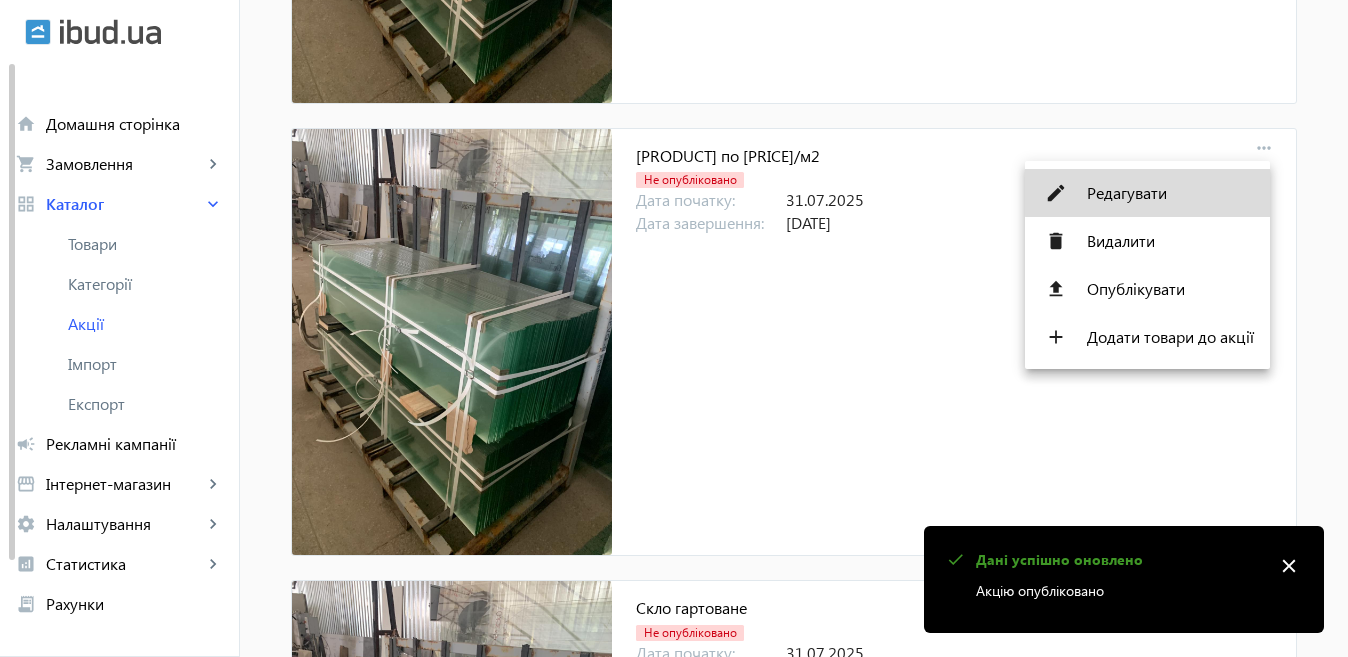 click on "edit Редагувати" at bounding box center (1147, 193) 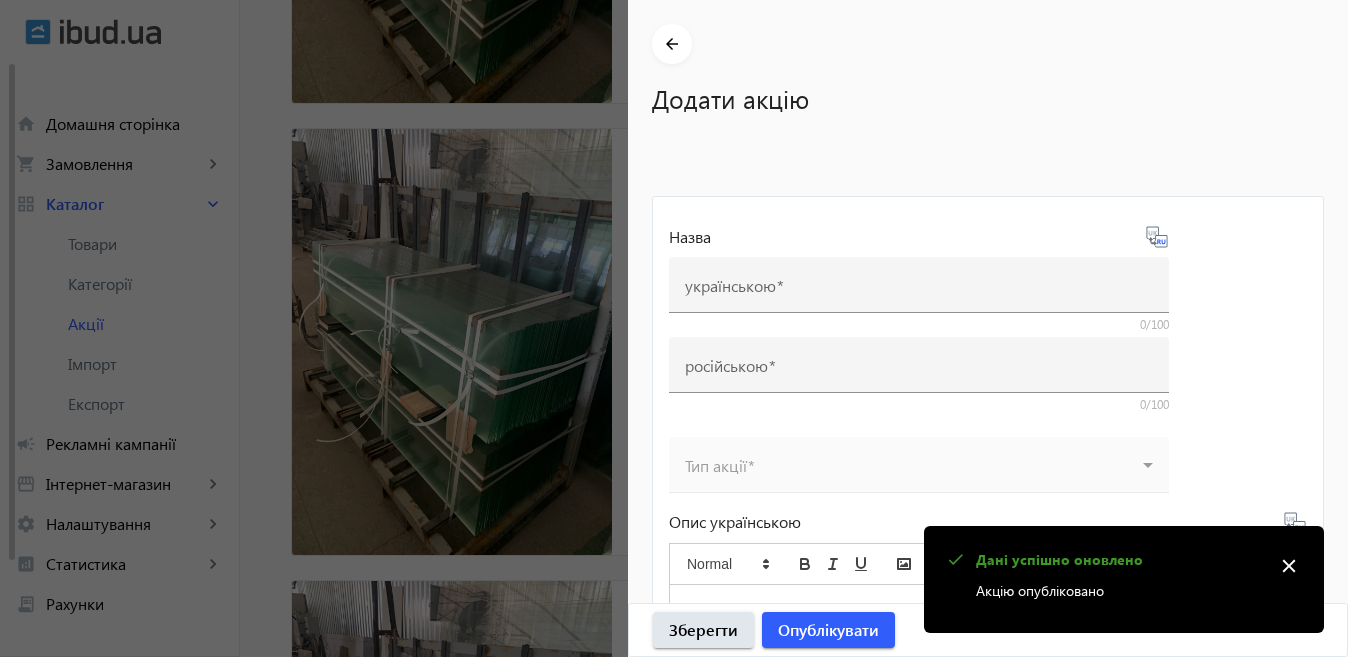 type on "[PRODUCT] по [PRICE]/м2" 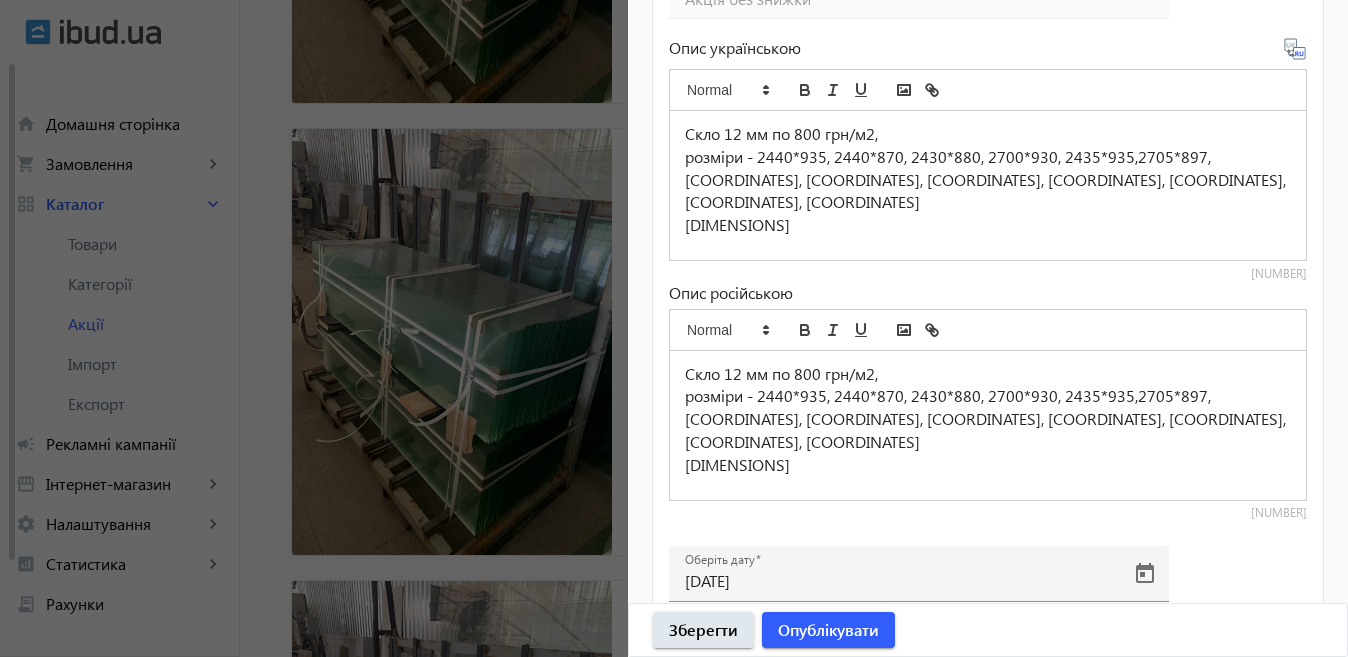 scroll, scrollTop: 933, scrollLeft: 0, axis: vertical 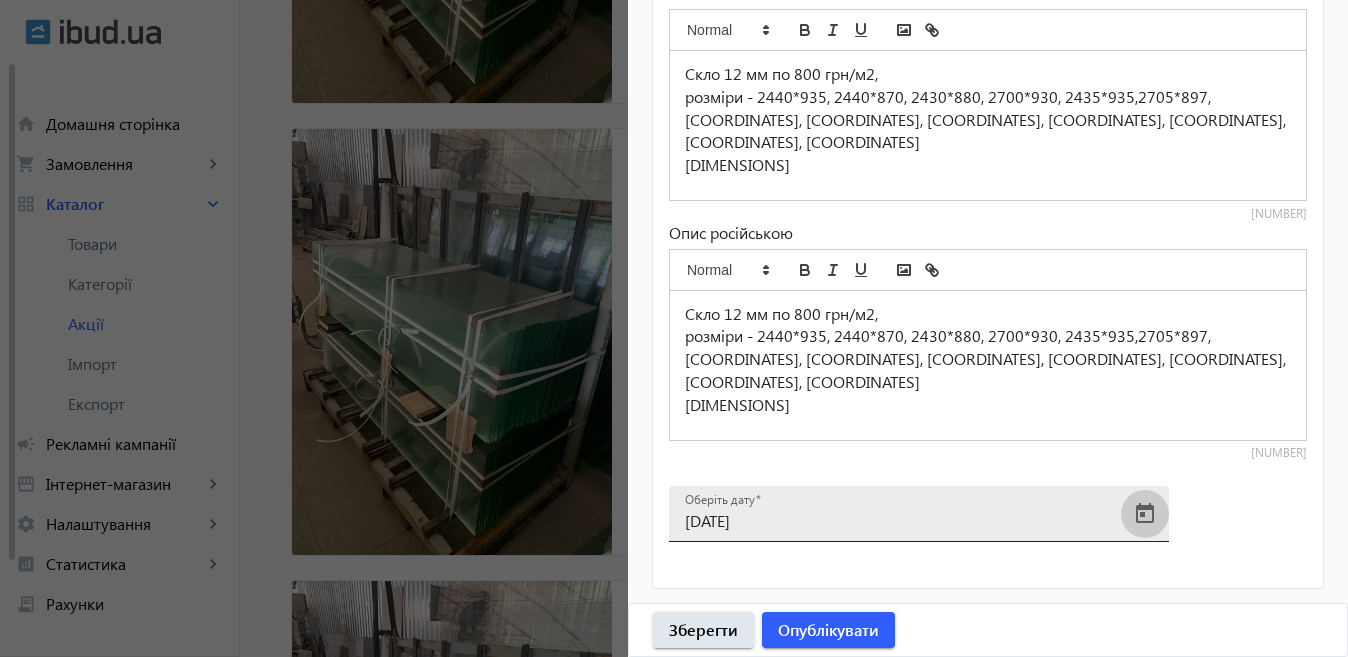click 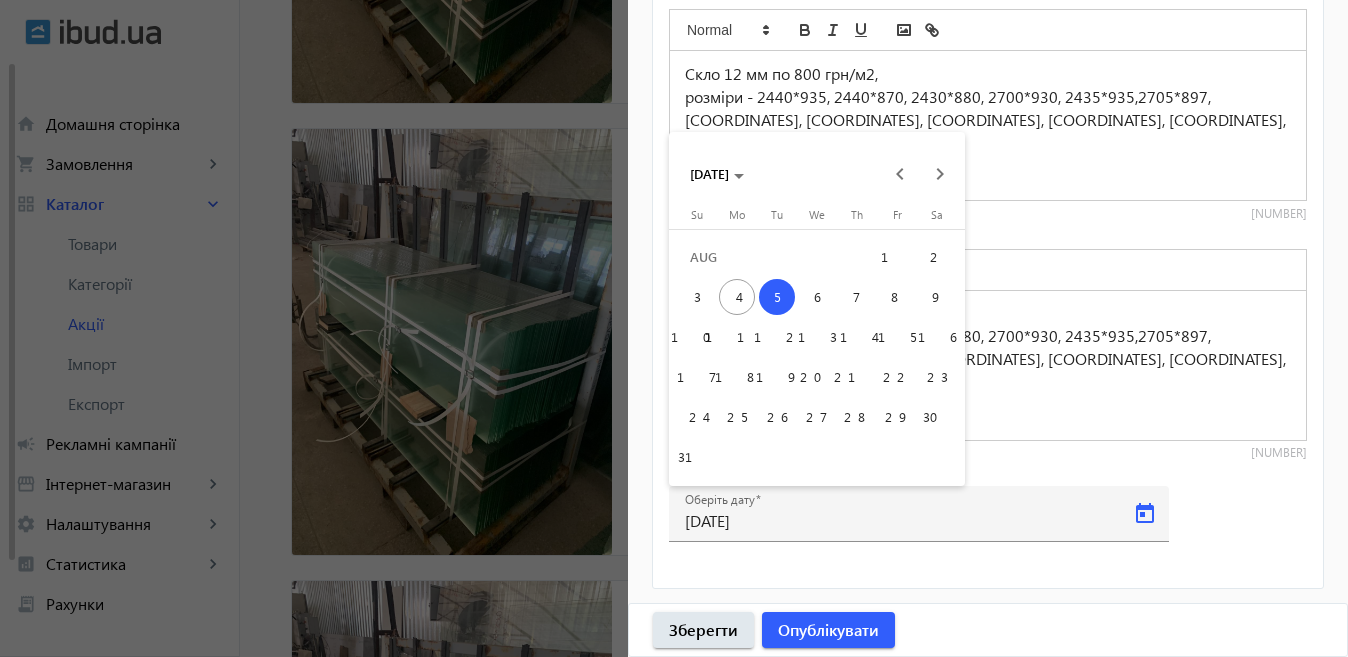 click on "11" at bounding box center (737, 337) 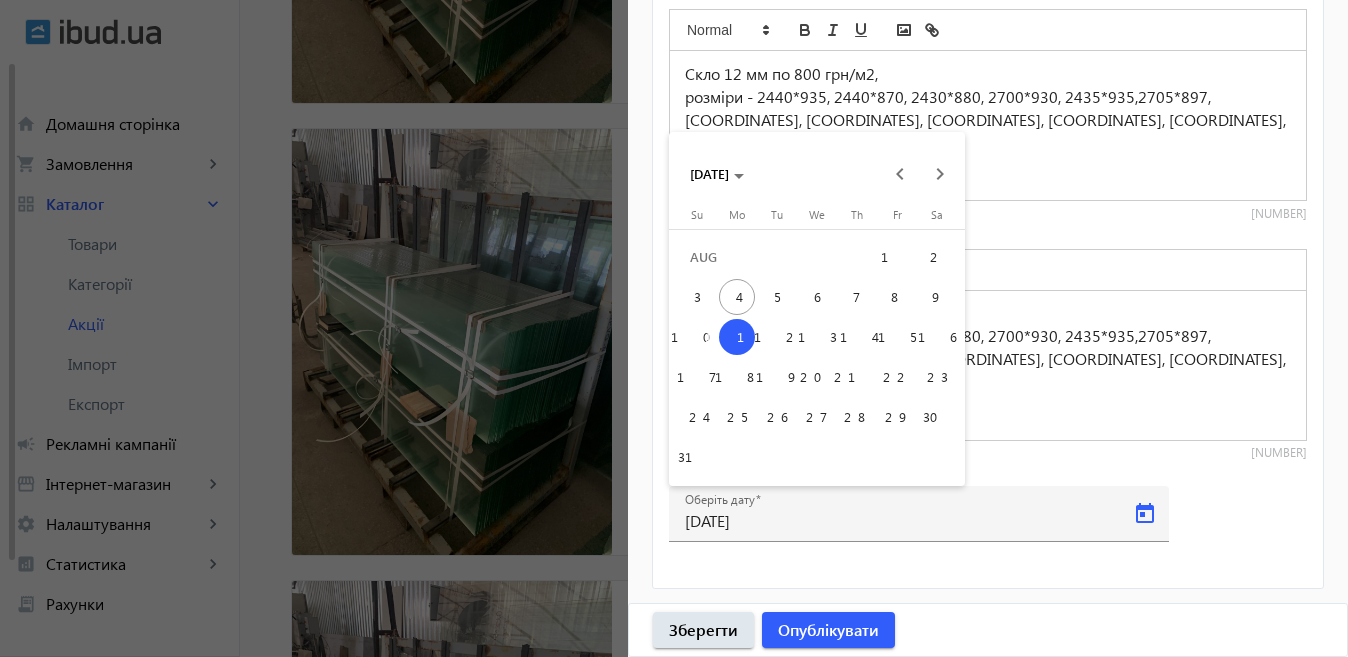 type on "[DATE]" 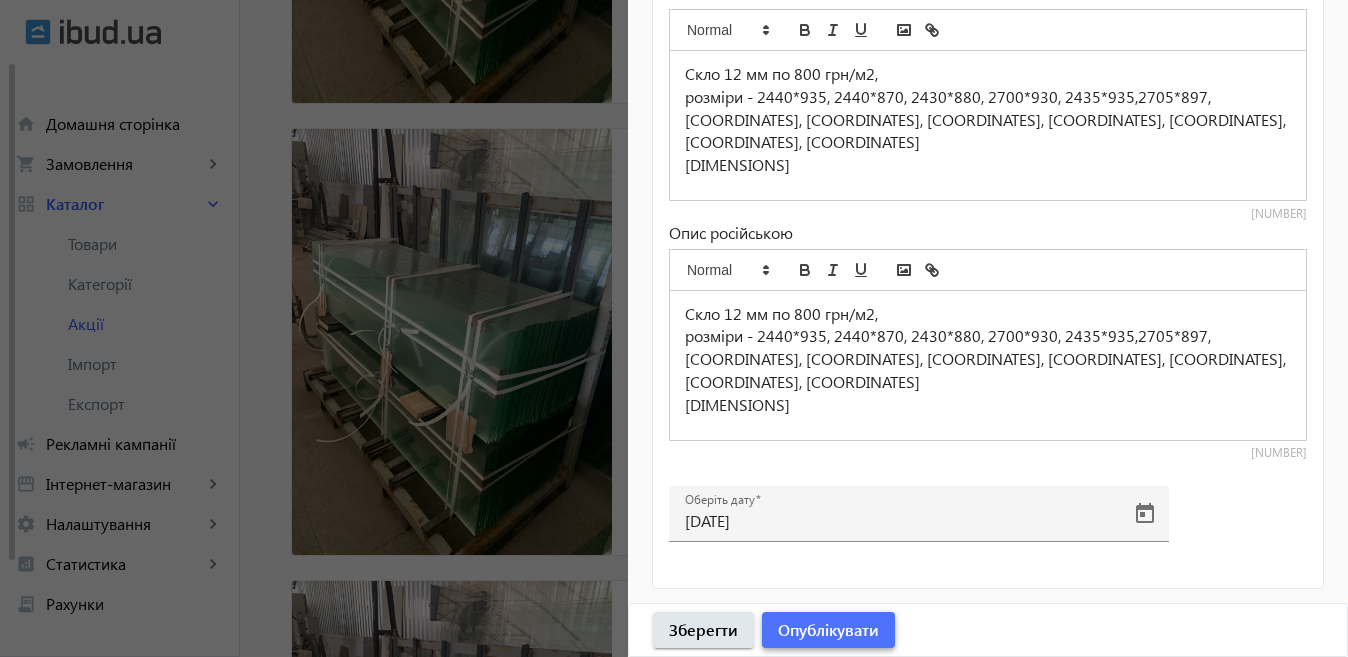 click on "Опублікувати" 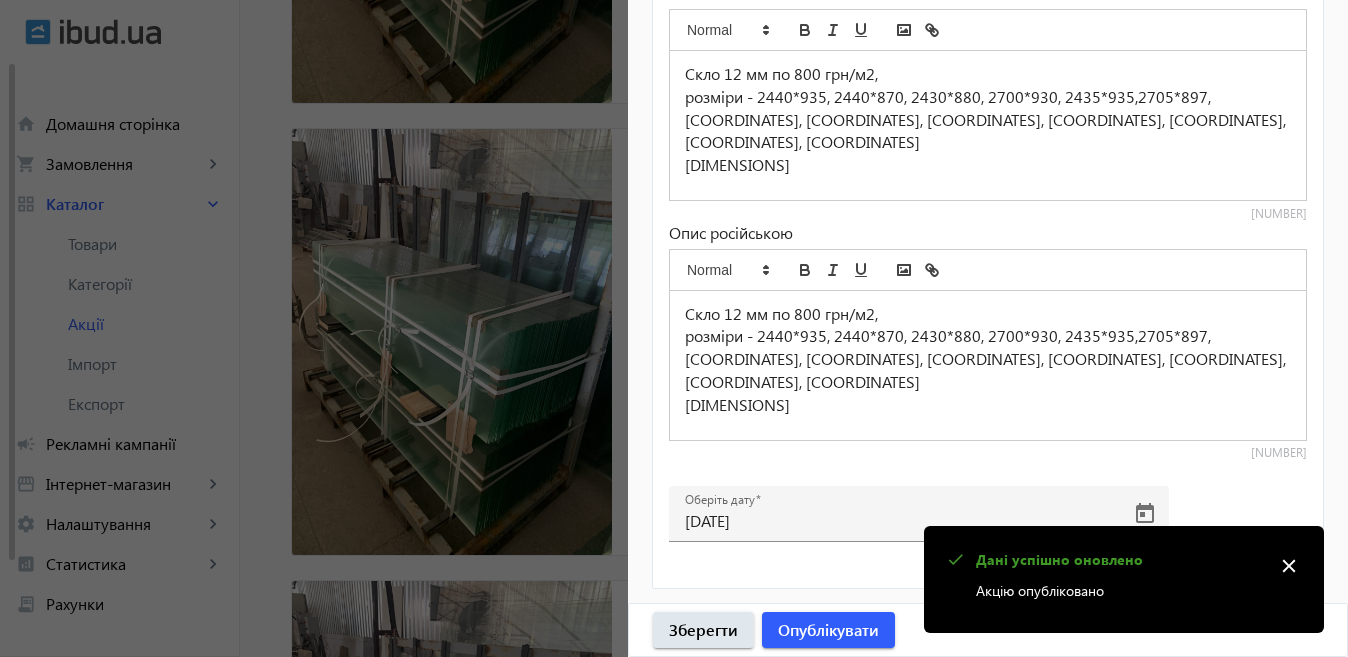 click 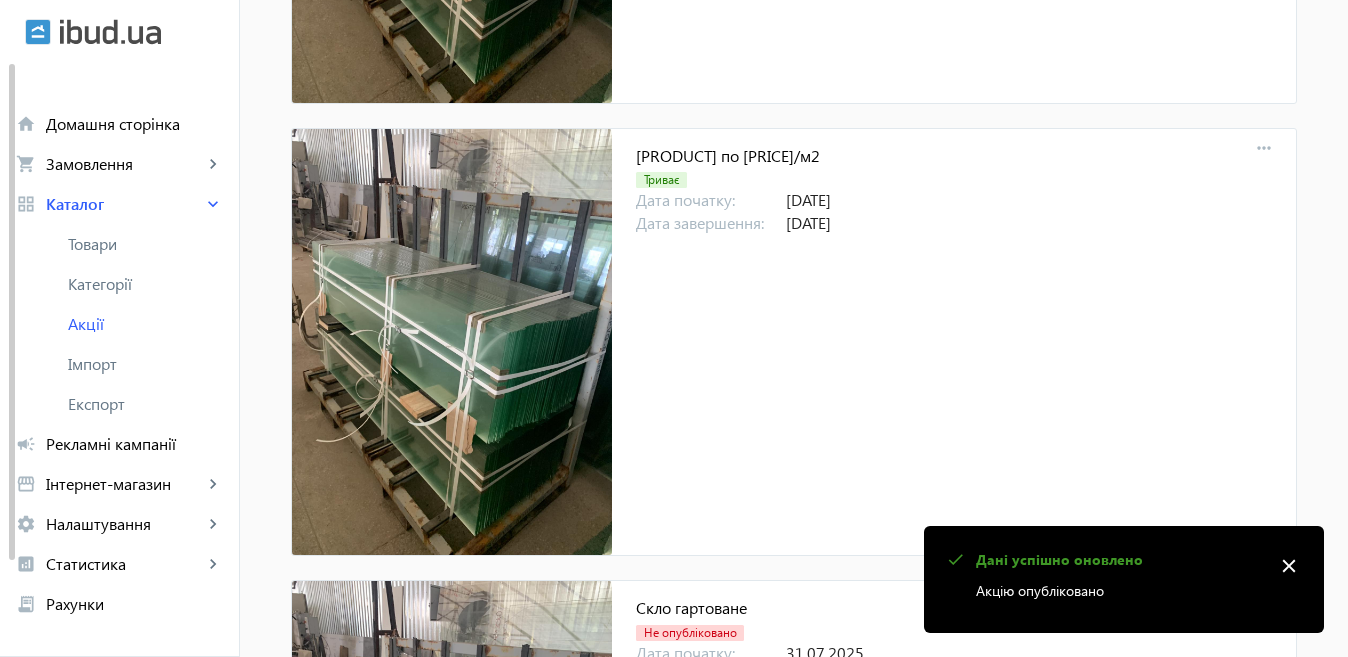 scroll, scrollTop: 0, scrollLeft: 0, axis: both 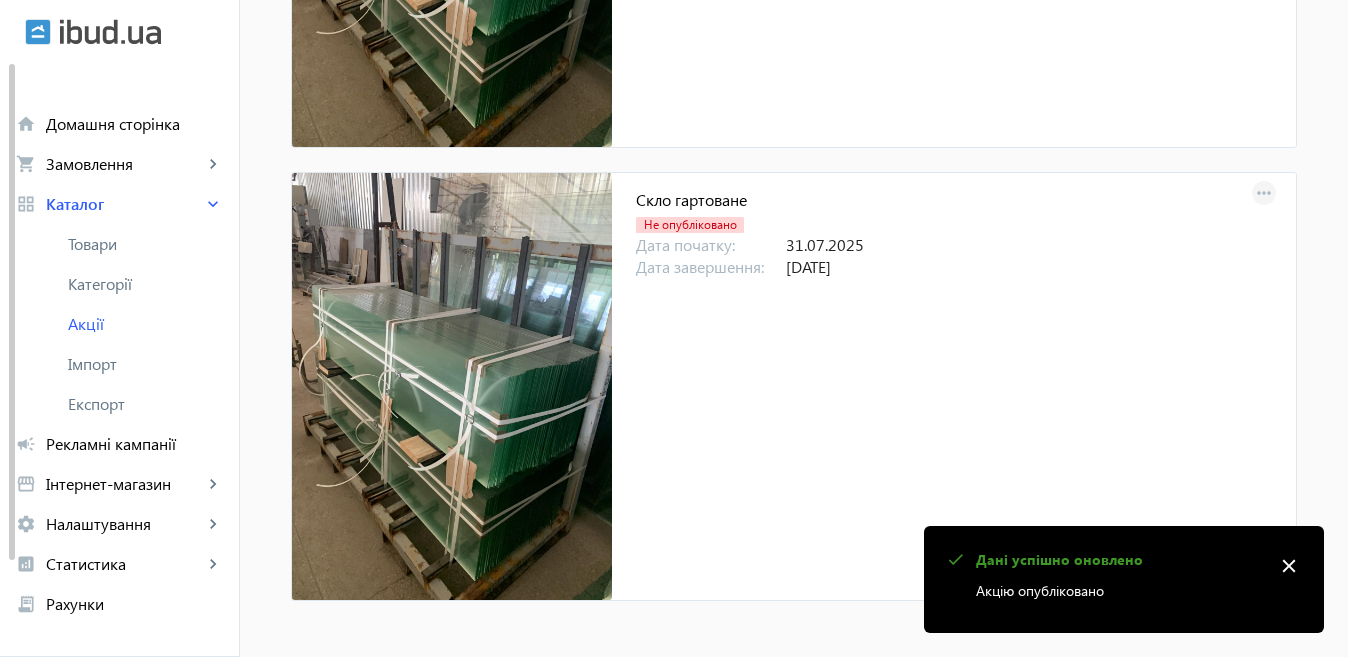 click on "more_horiz" at bounding box center [1264, 194] 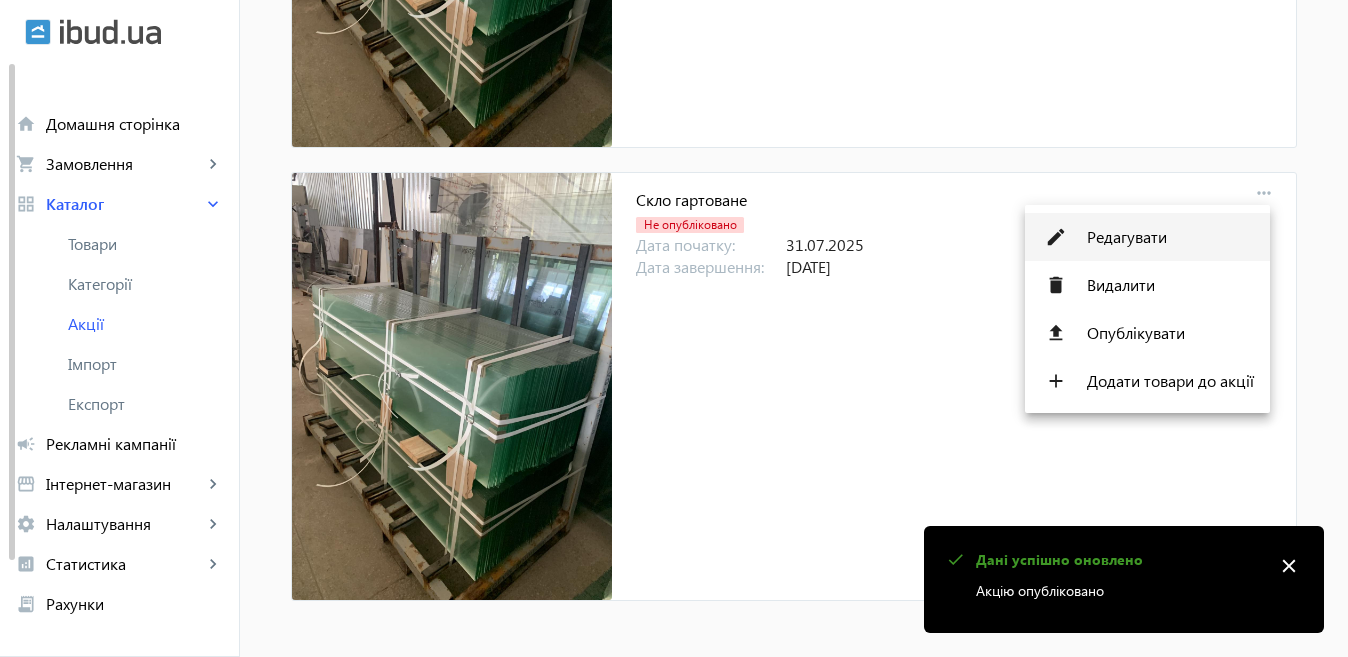 click on "Редагувати" at bounding box center (1170, 237) 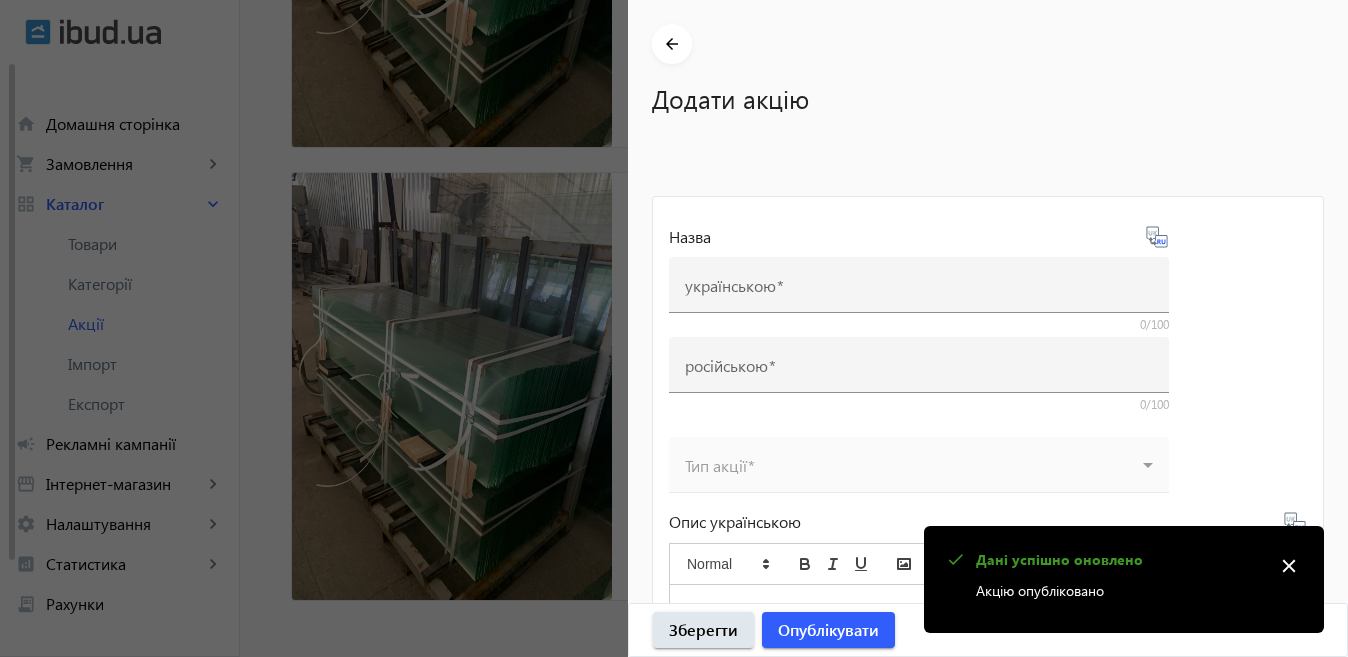 type on "Скло гартоване" 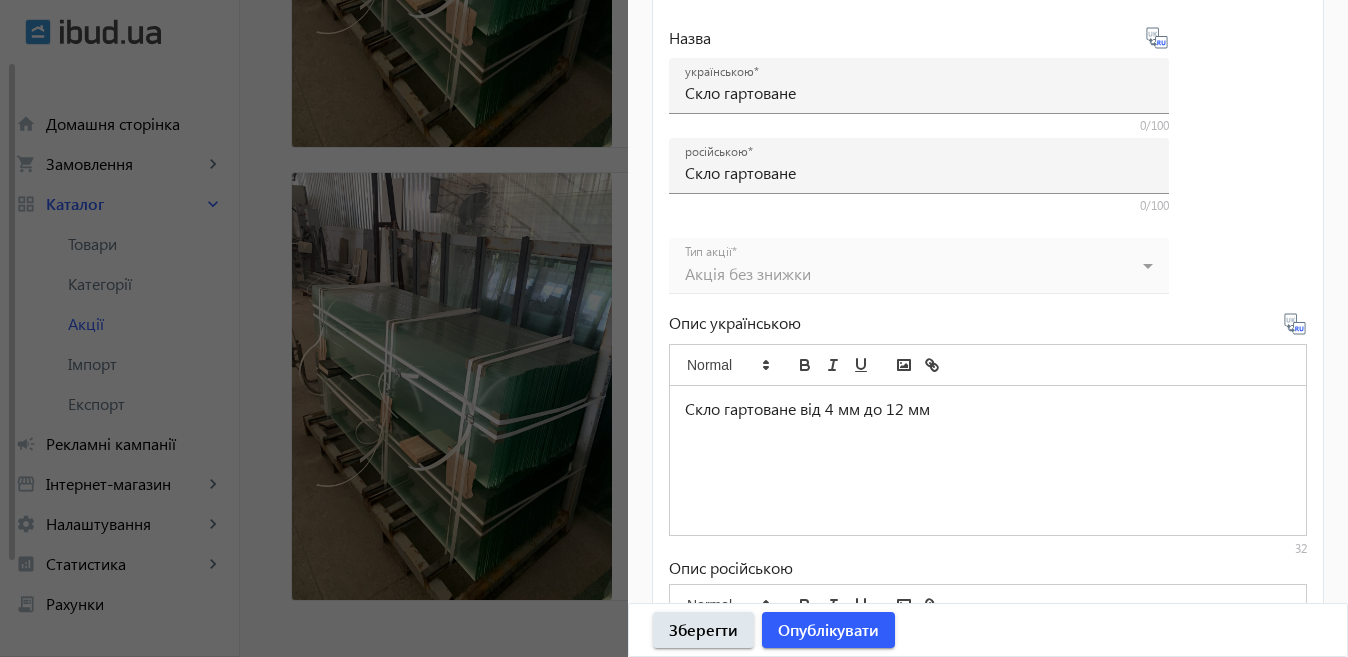 scroll, scrollTop: 933, scrollLeft: 0, axis: vertical 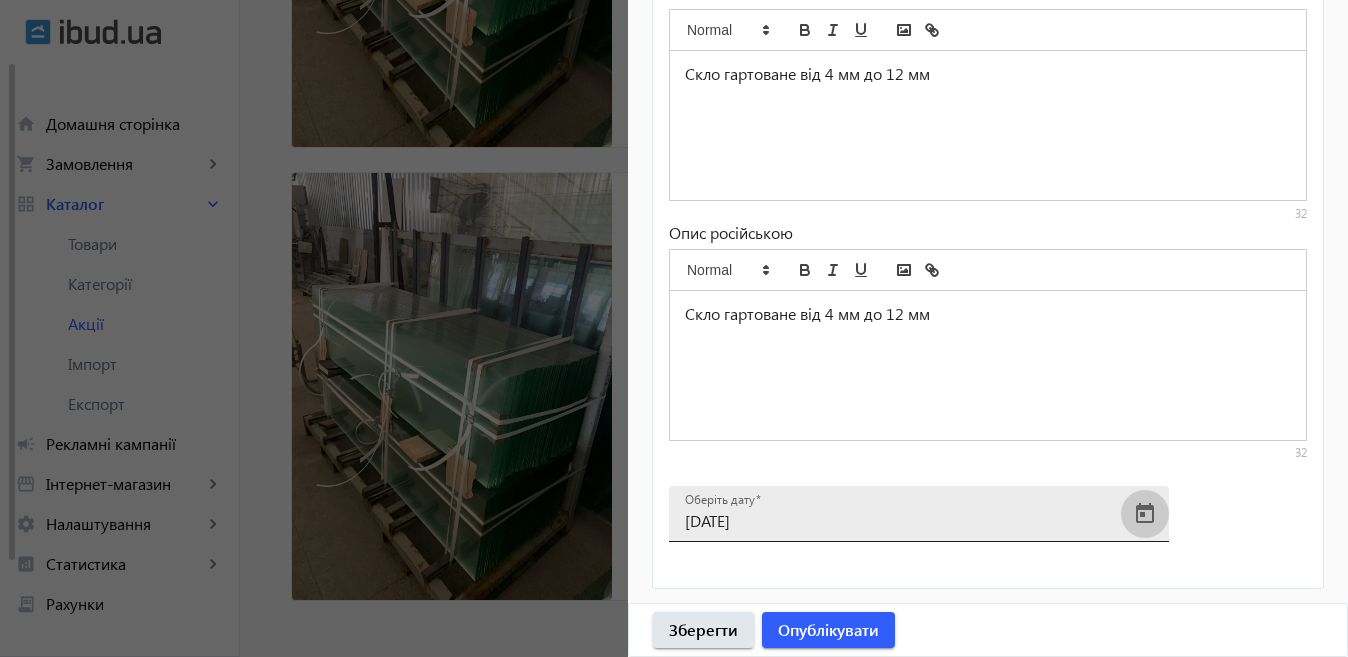 click 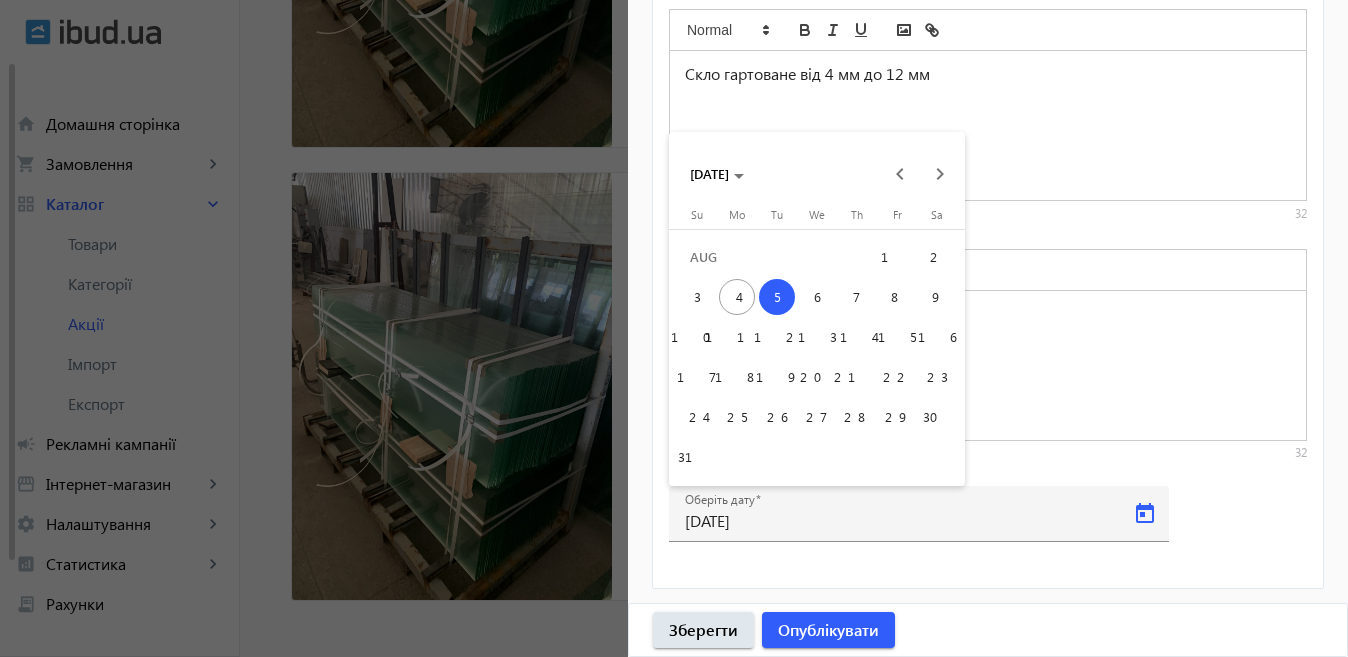 click on "11" at bounding box center (737, 337) 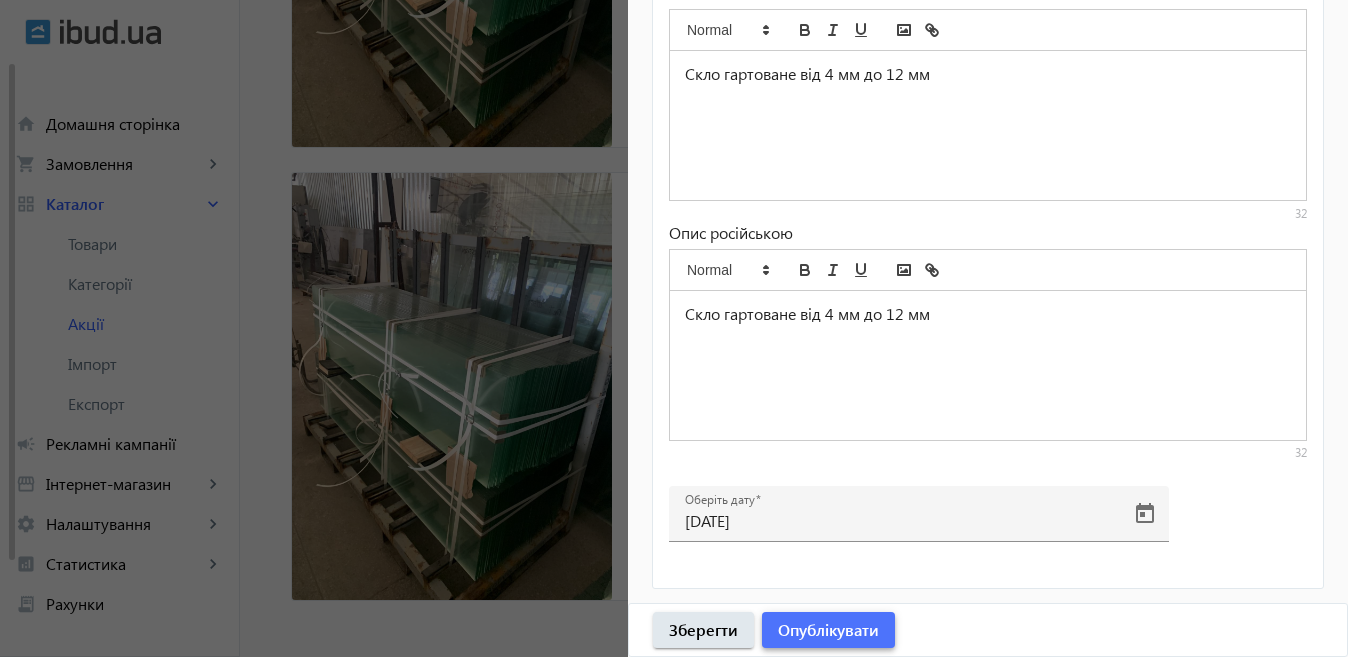 click on "Опублікувати" 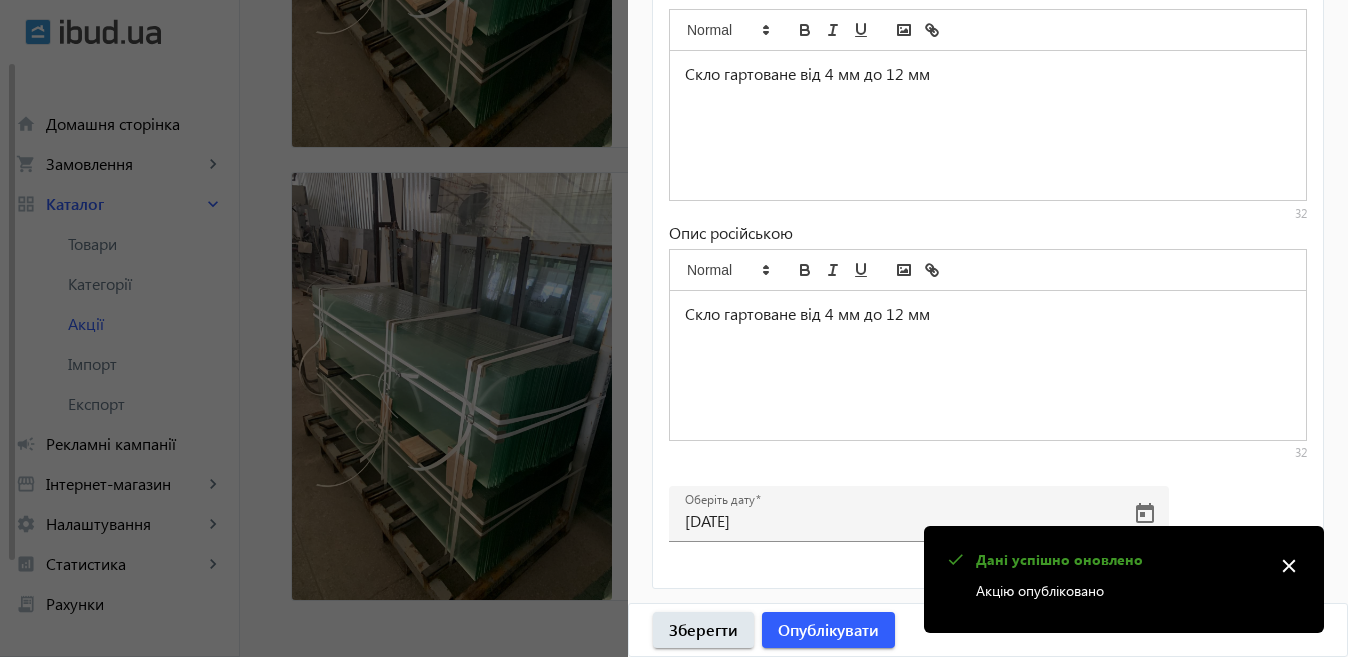 click 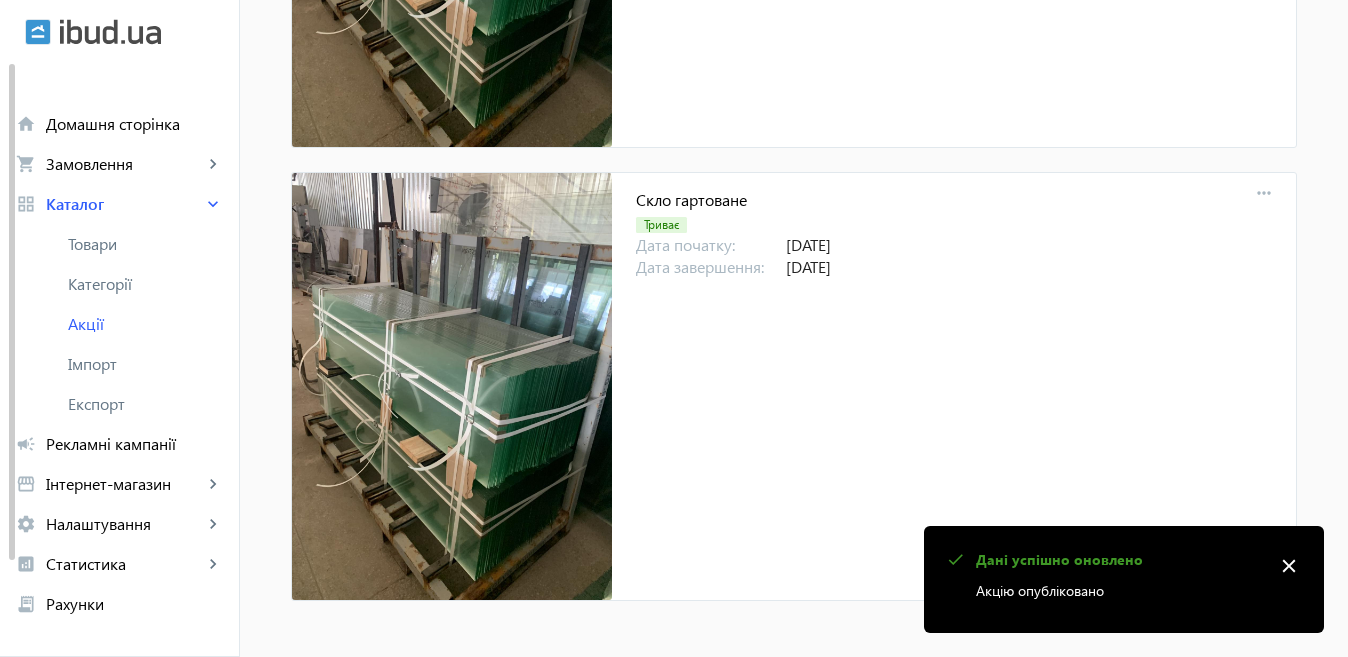 scroll, scrollTop: 0, scrollLeft: 0, axis: both 